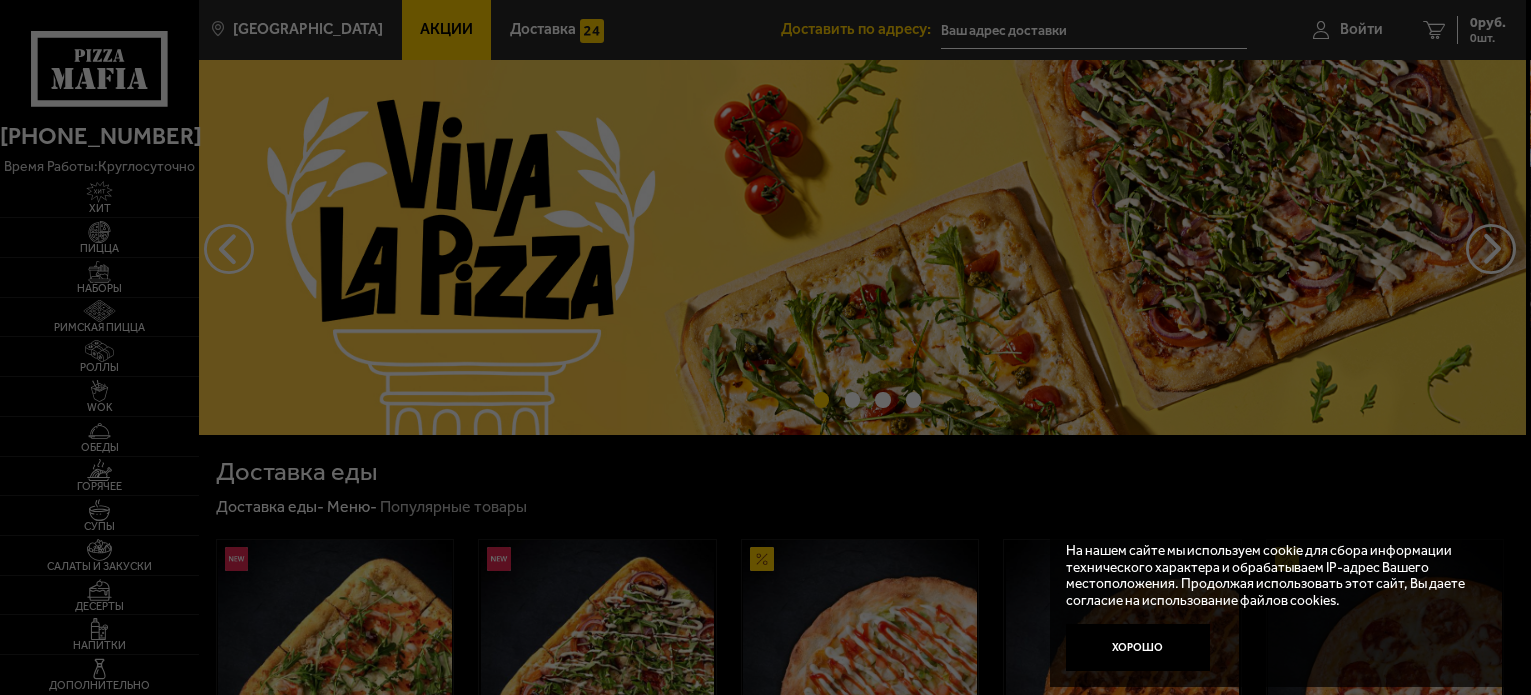 scroll, scrollTop: 0, scrollLeft: 0, axis: both 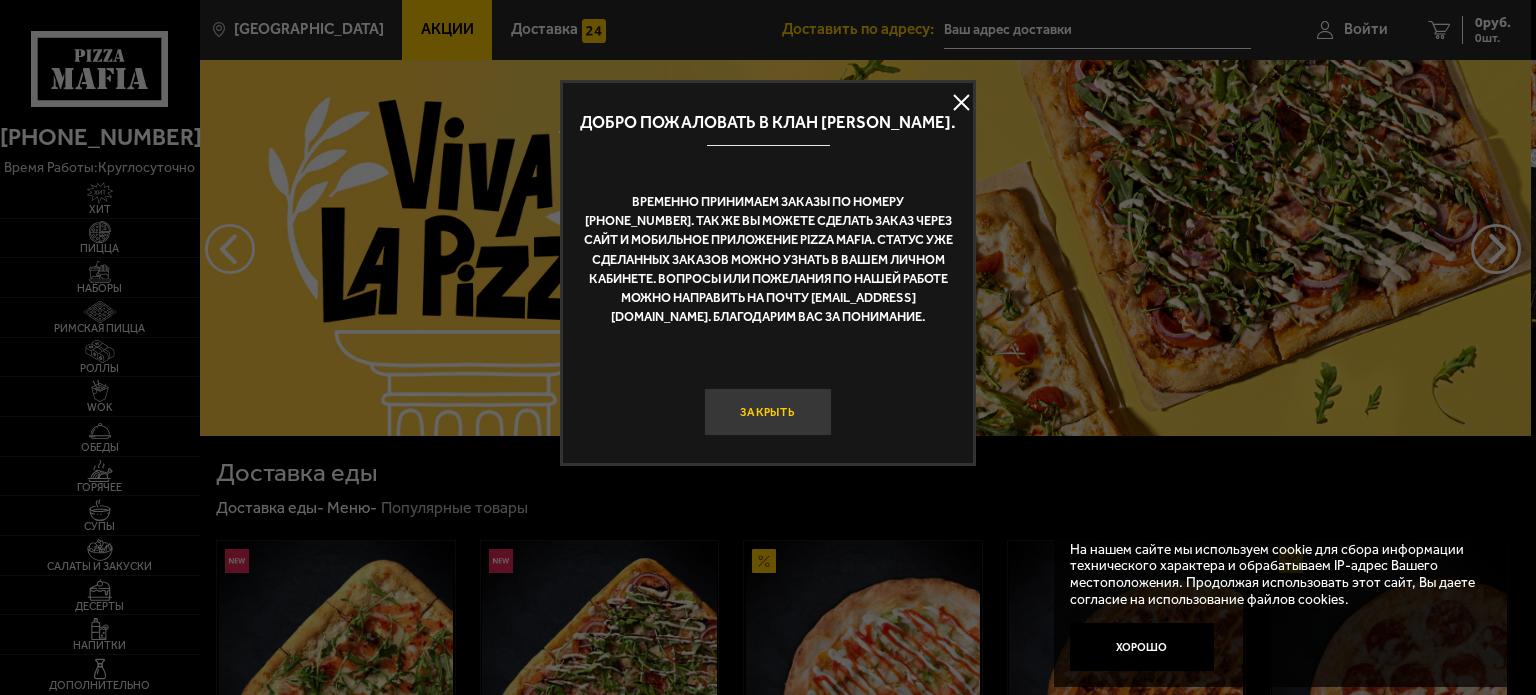 click on "Закрыть" at bounding box center [768, 412] 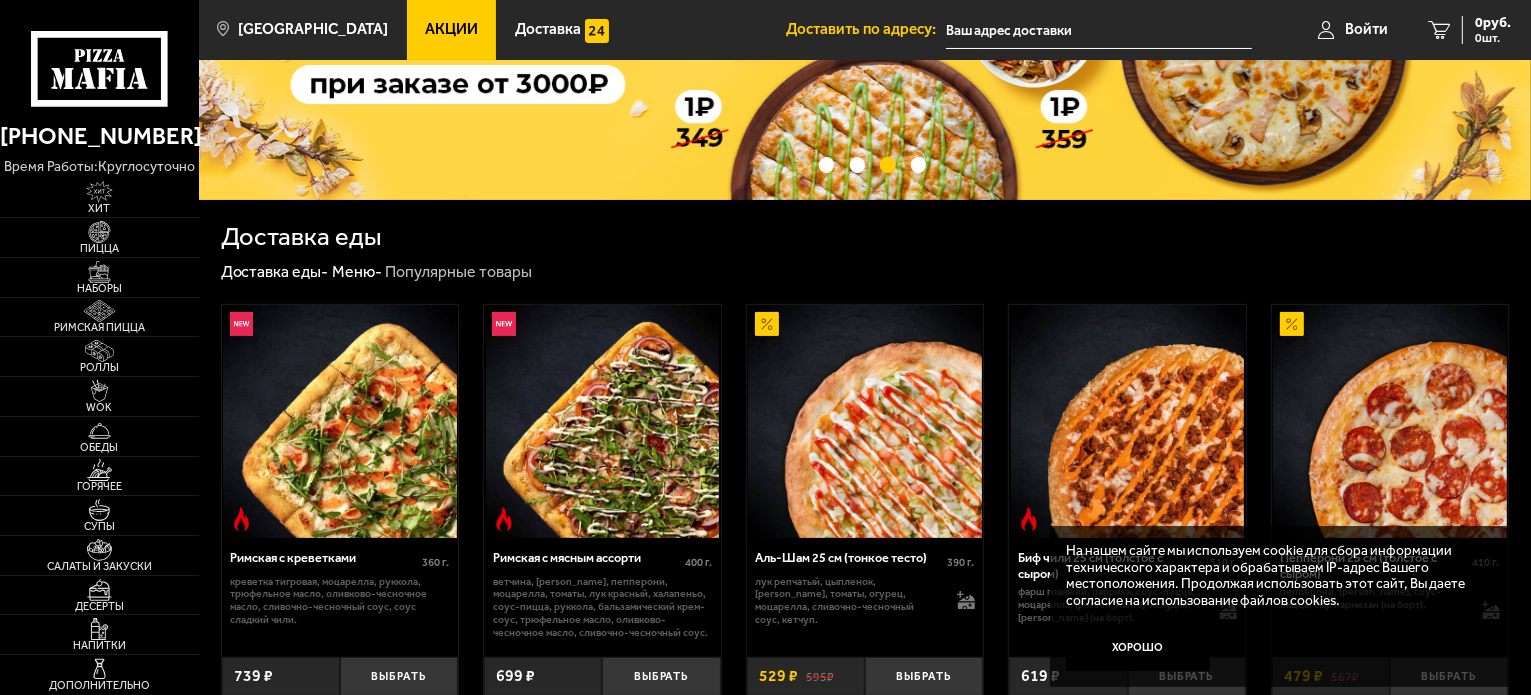 scroll, scrollTop: 200, scrollLeft: 0, axis: vertical 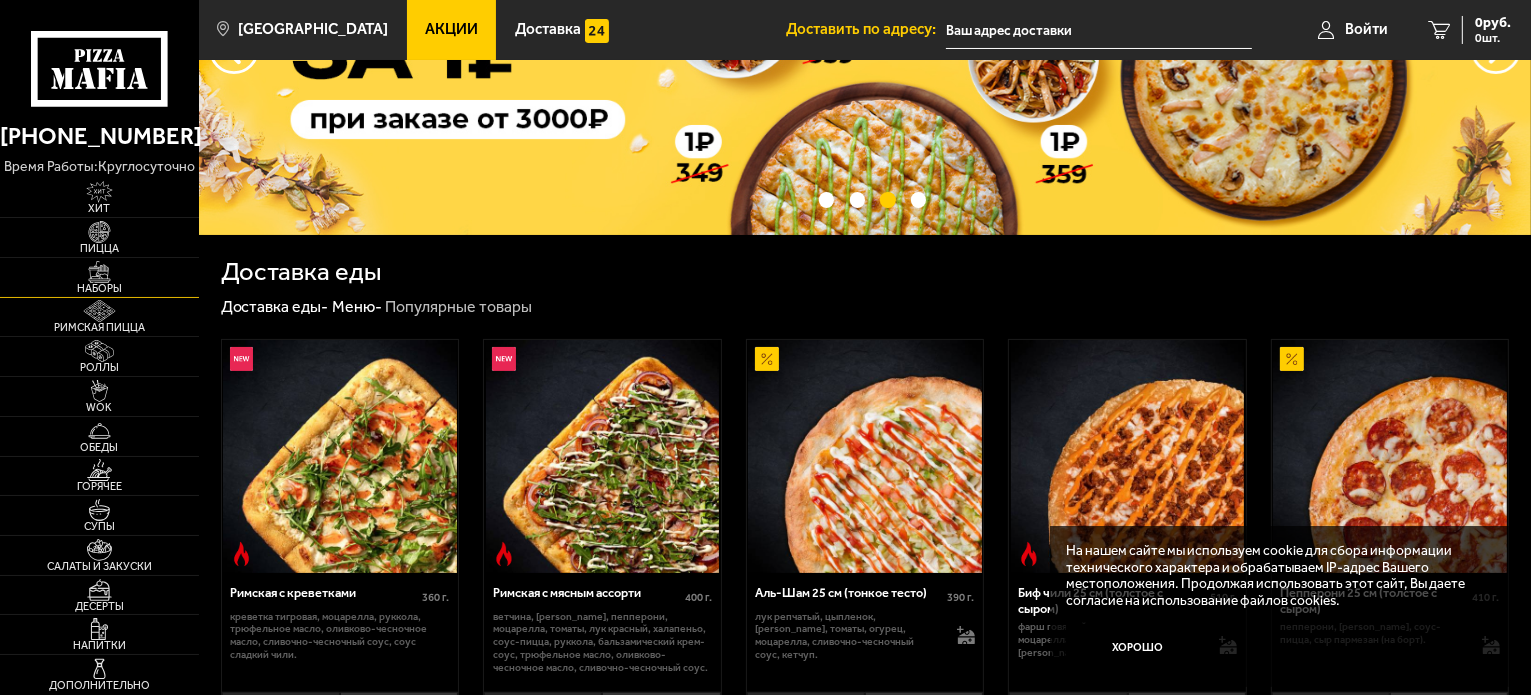 click on "Наборы" at bounding box center (99, 288) 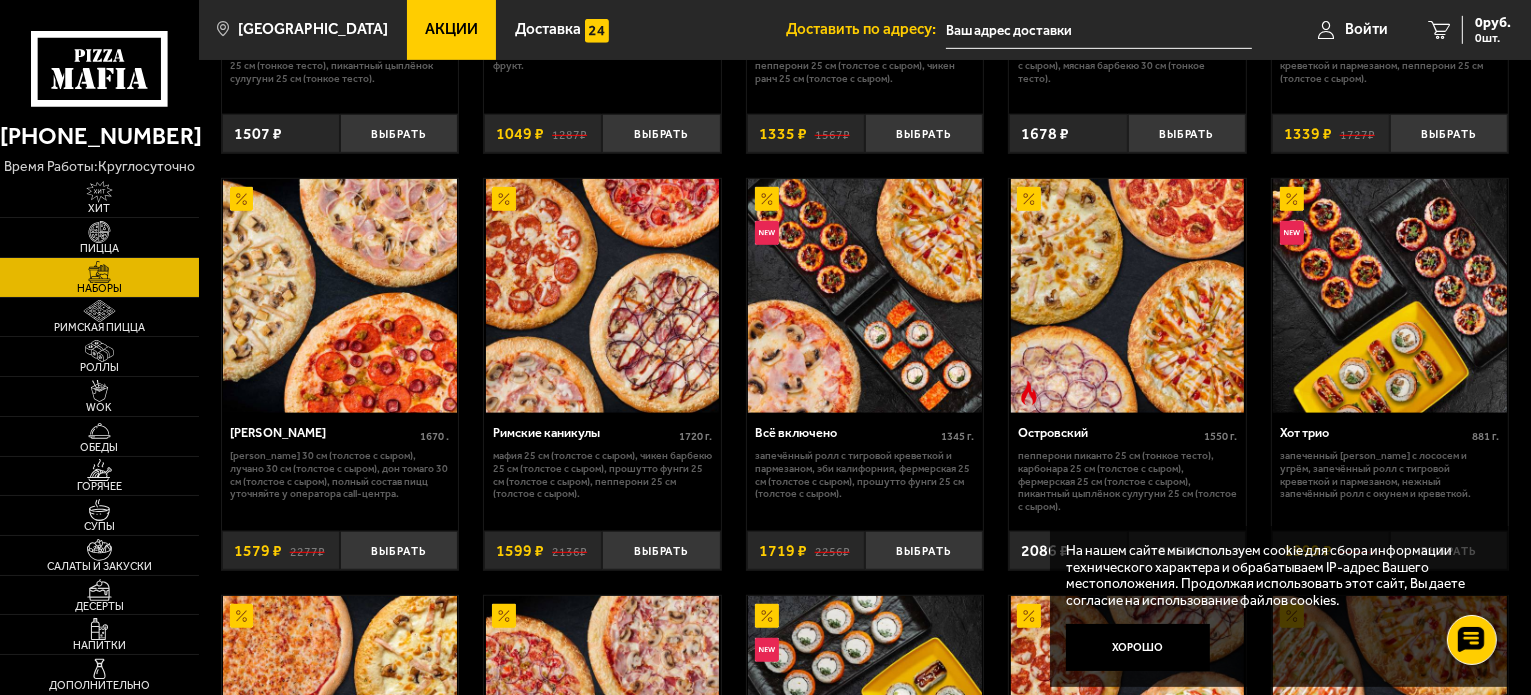 scroll, scrollTop: 1200, scrollLeft: 0, axis: vertical 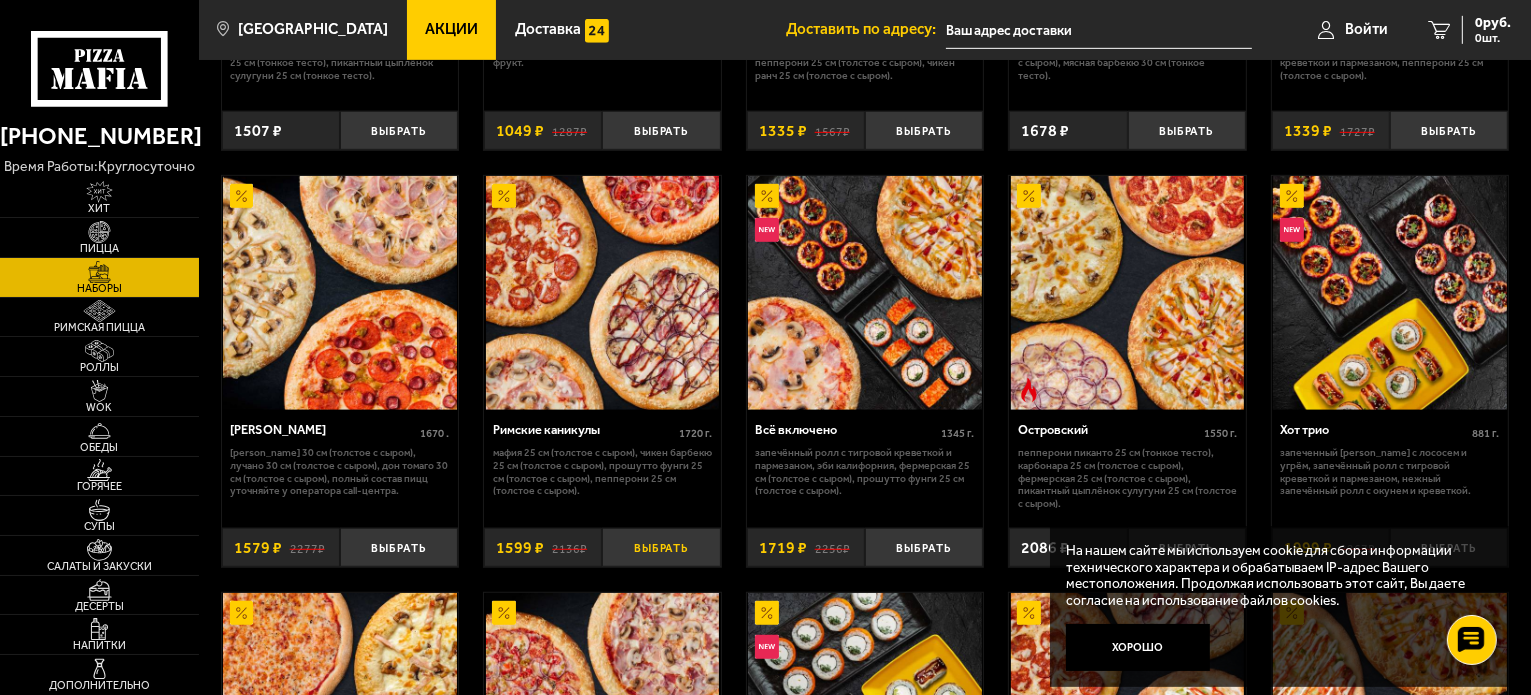 click on "Выбрать" at bounding box center (661, 547) 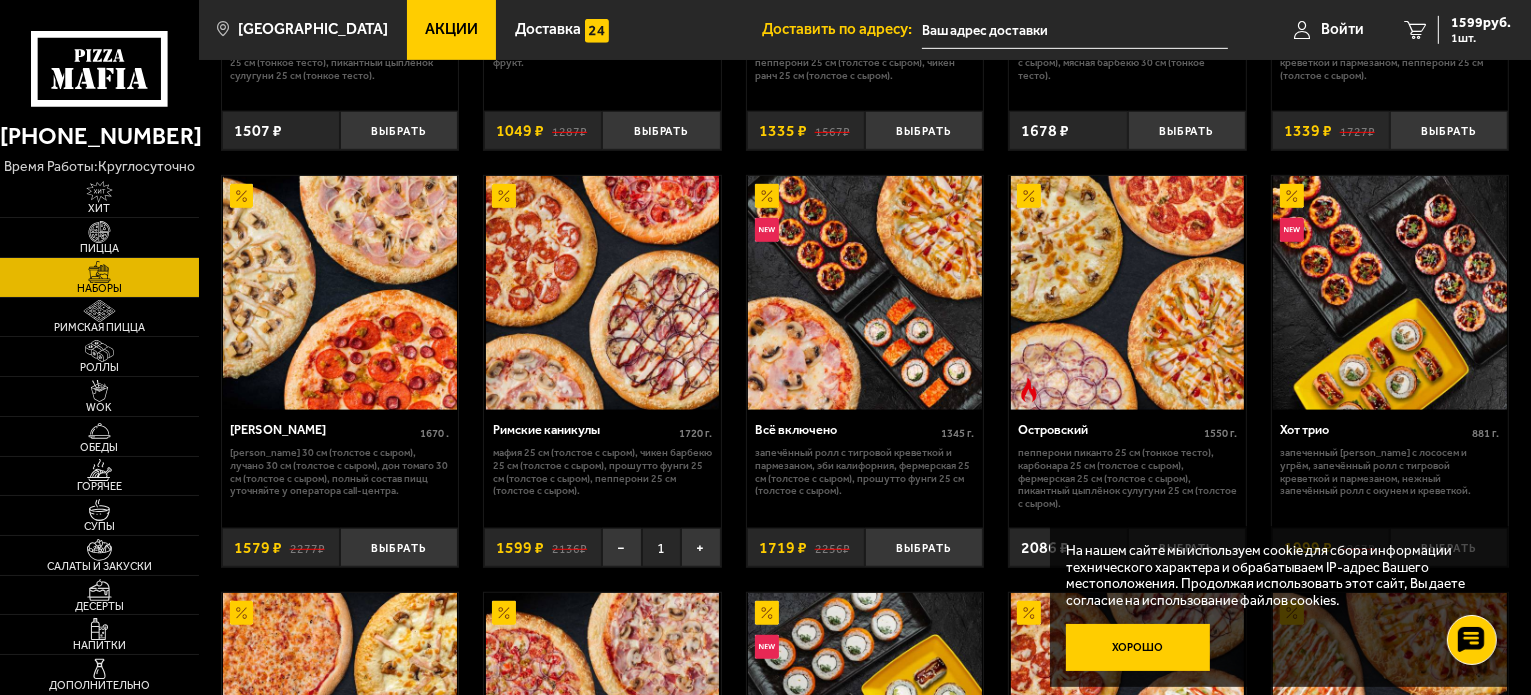 click on "Хорошо" at bounding box center [1138, 648] 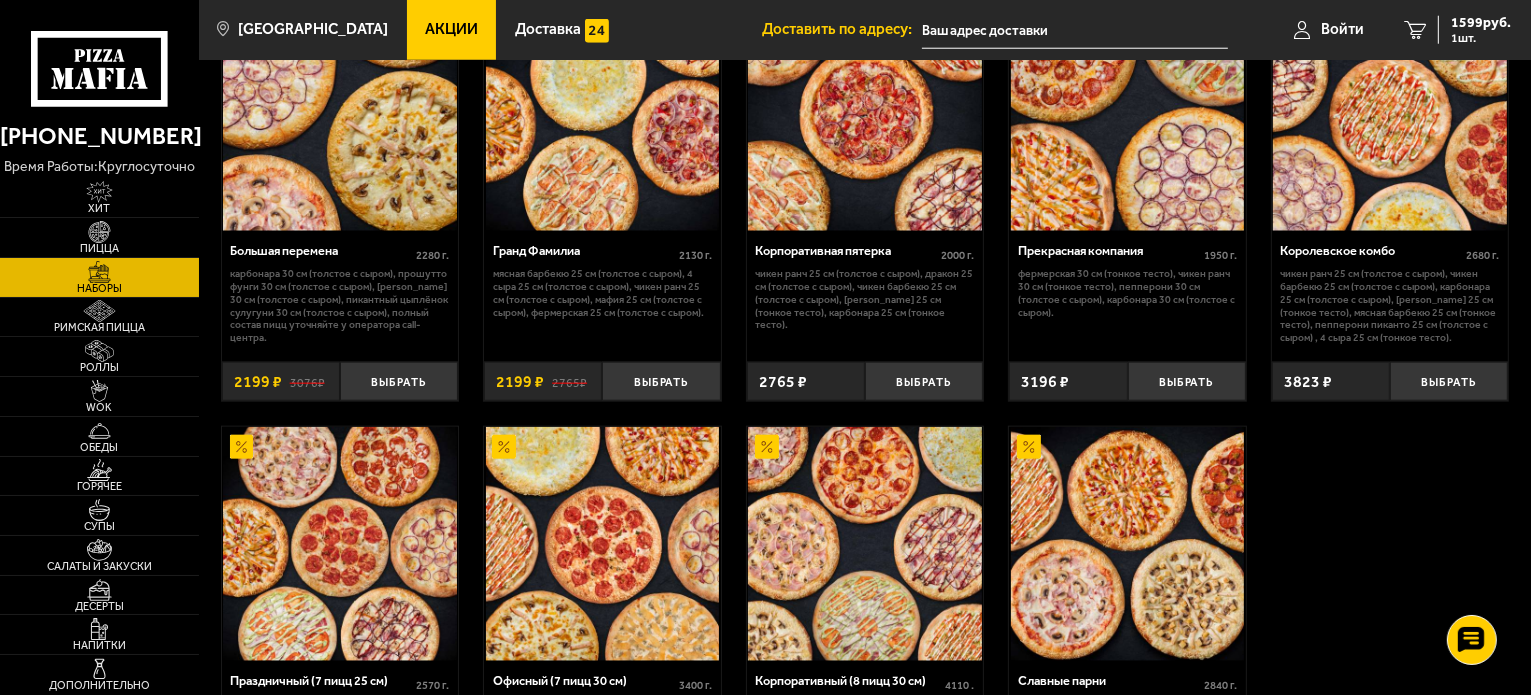 scroll, scrollTop: 2400, scrollLeft: 0, axis: vertical 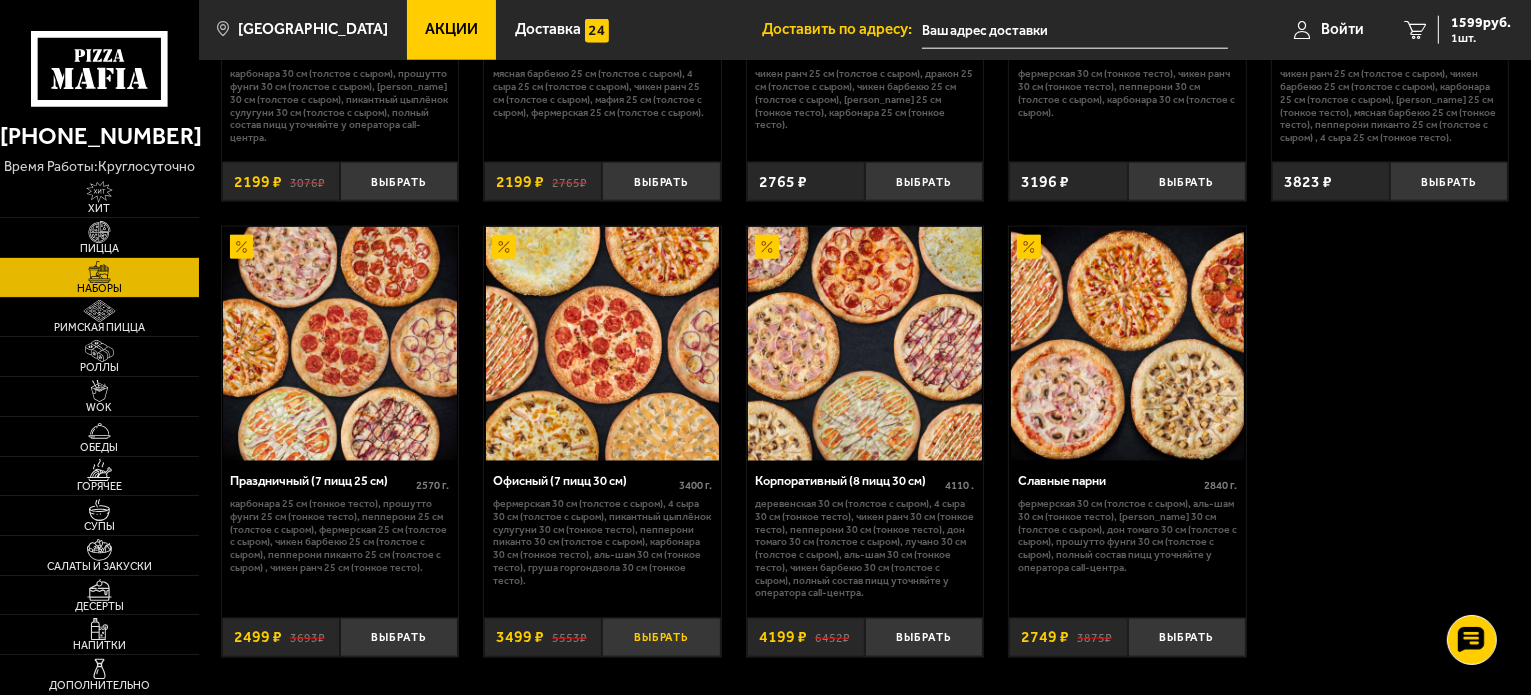 click on "Выбрать" at bounding box center [661, 637] 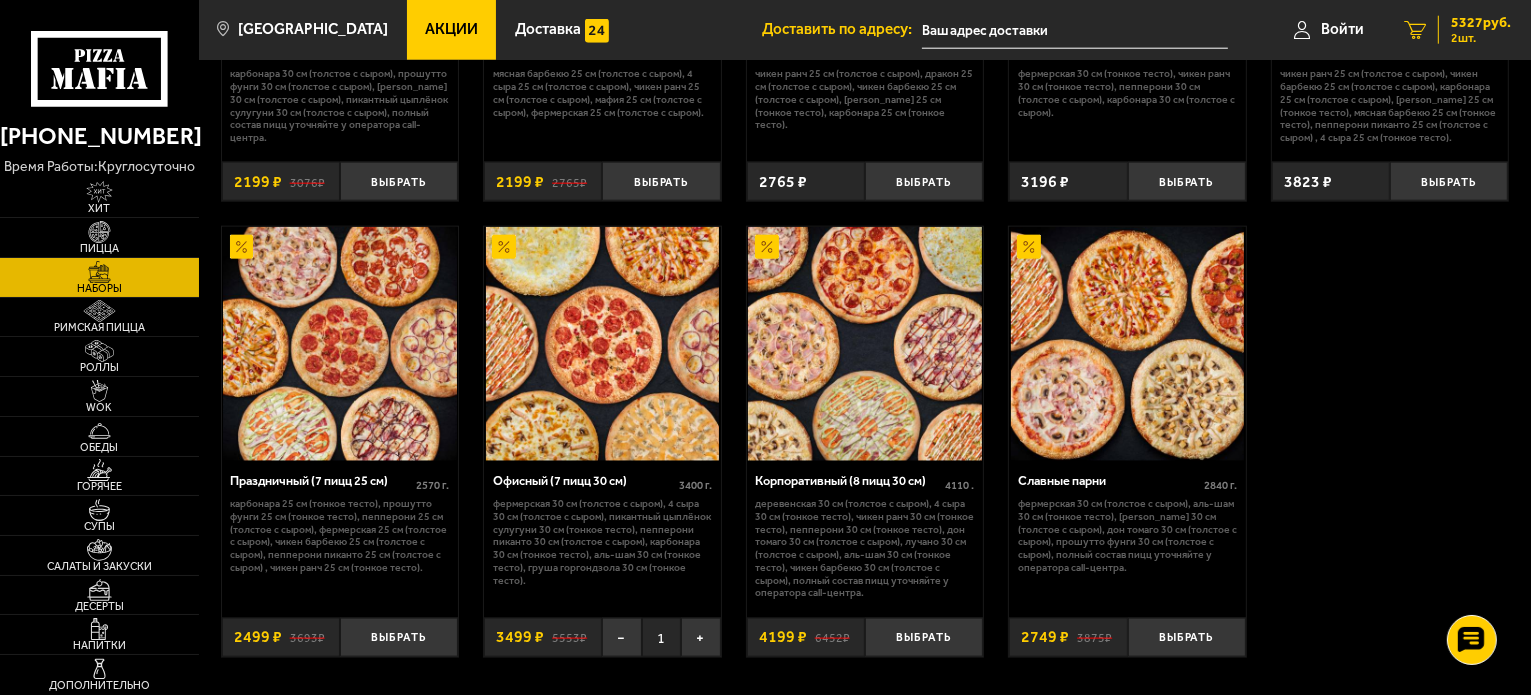 click on "5327  руб. 2  шт." at bounding box center [1474, 30] 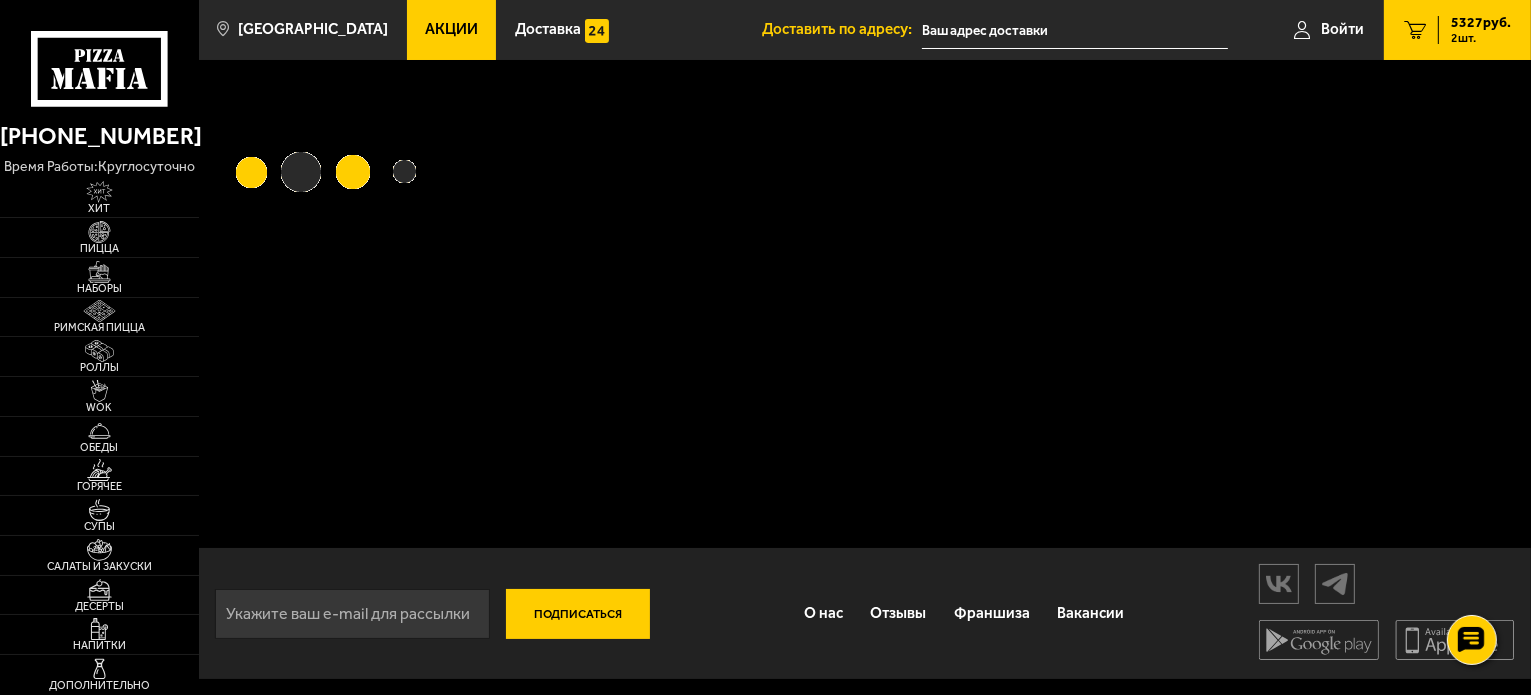 scroll, scrollTop: 0, scrollLeft: 0, axis: both 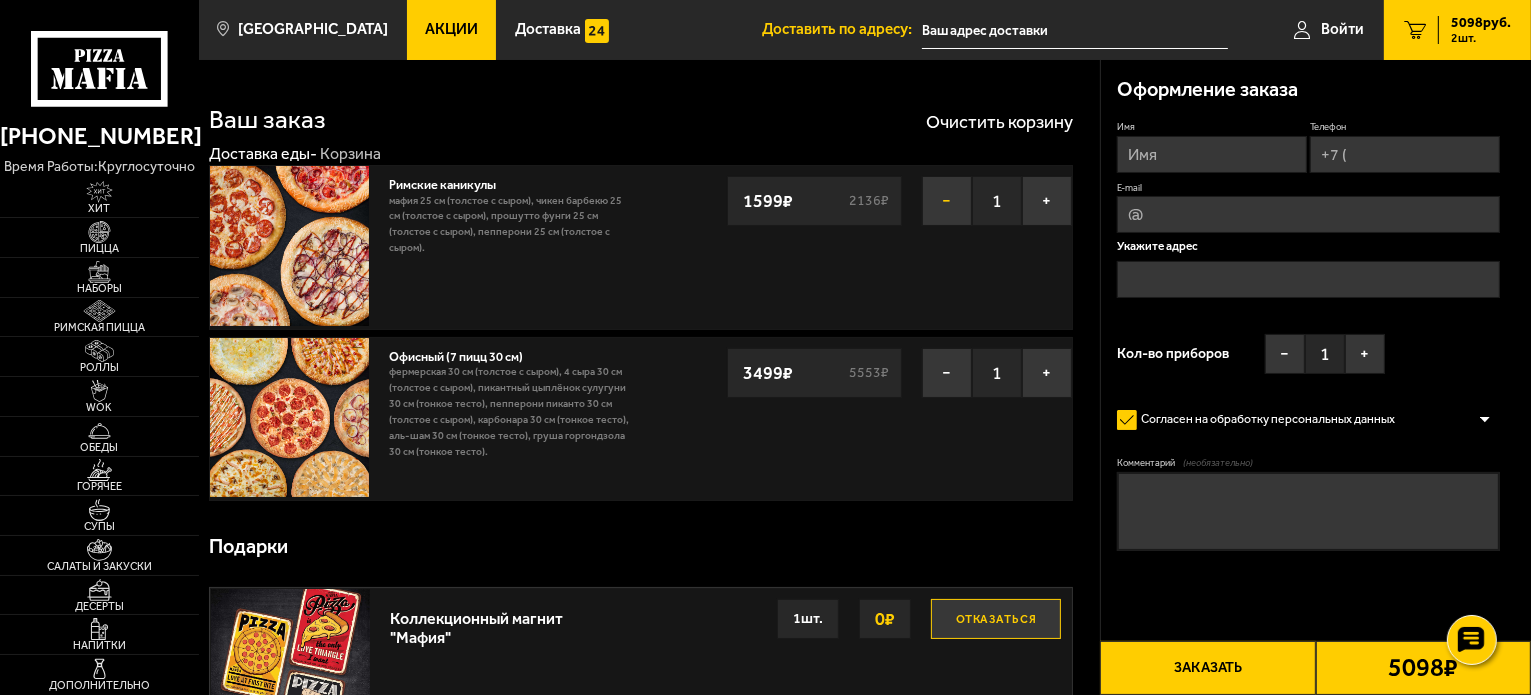 click on "−" at bounding box center (947, 201) 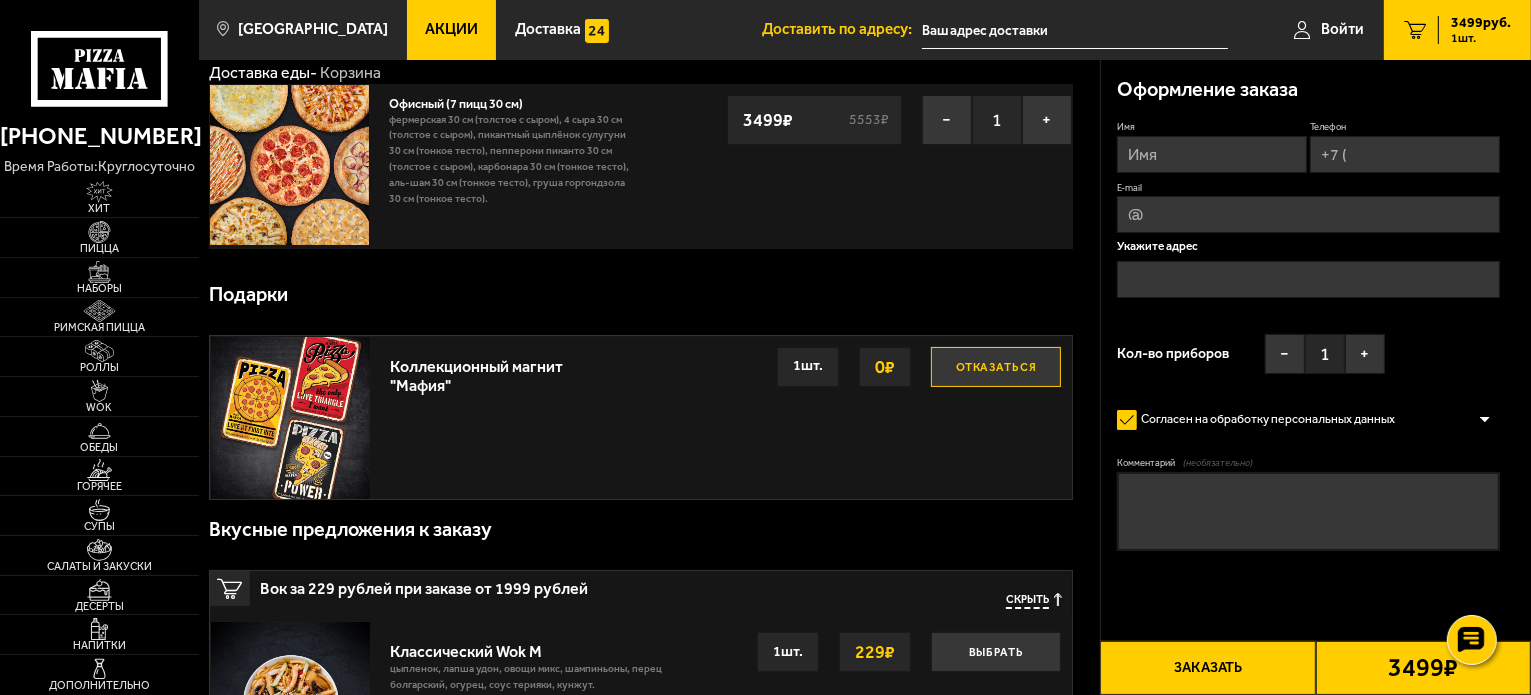 scroll, scrollTop: 0, scrollLeft: 0, axis: both 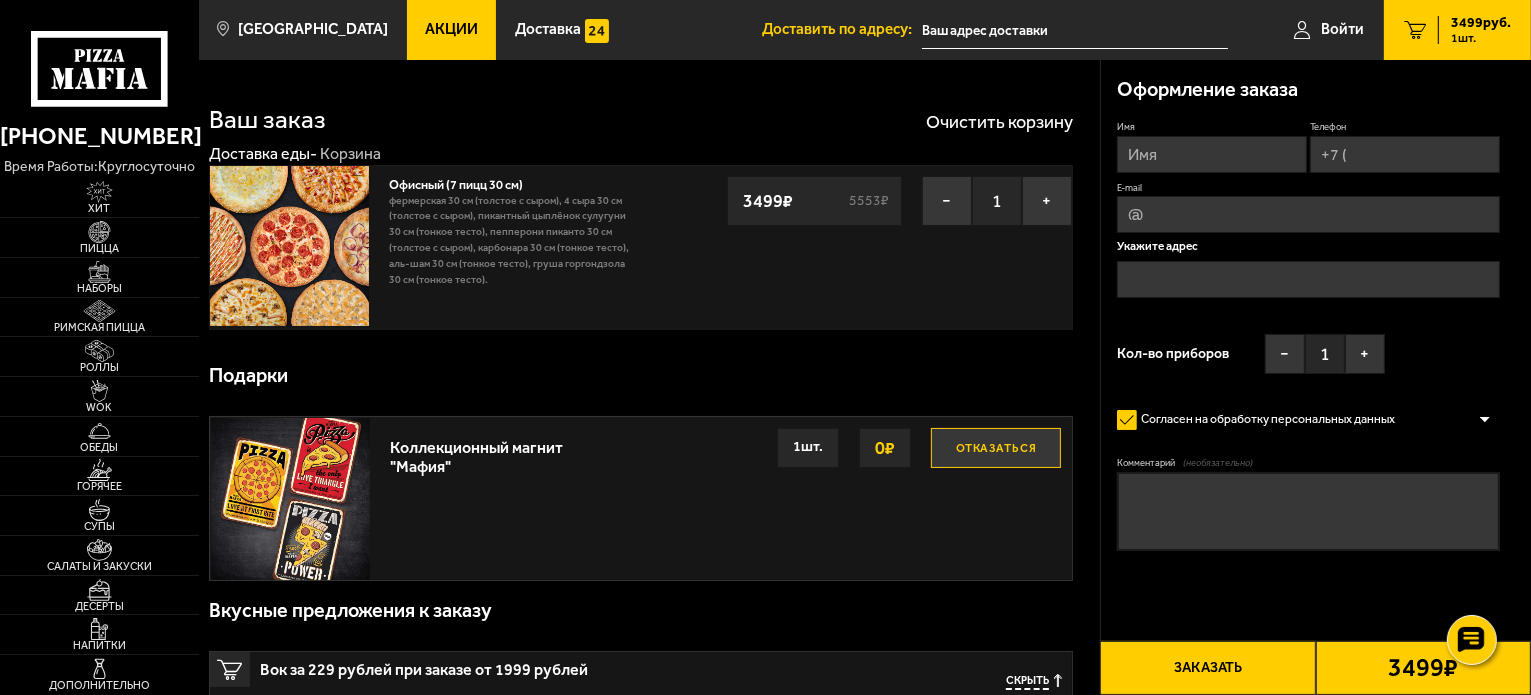 click on "Имя" at bounding box center (1212, 154) 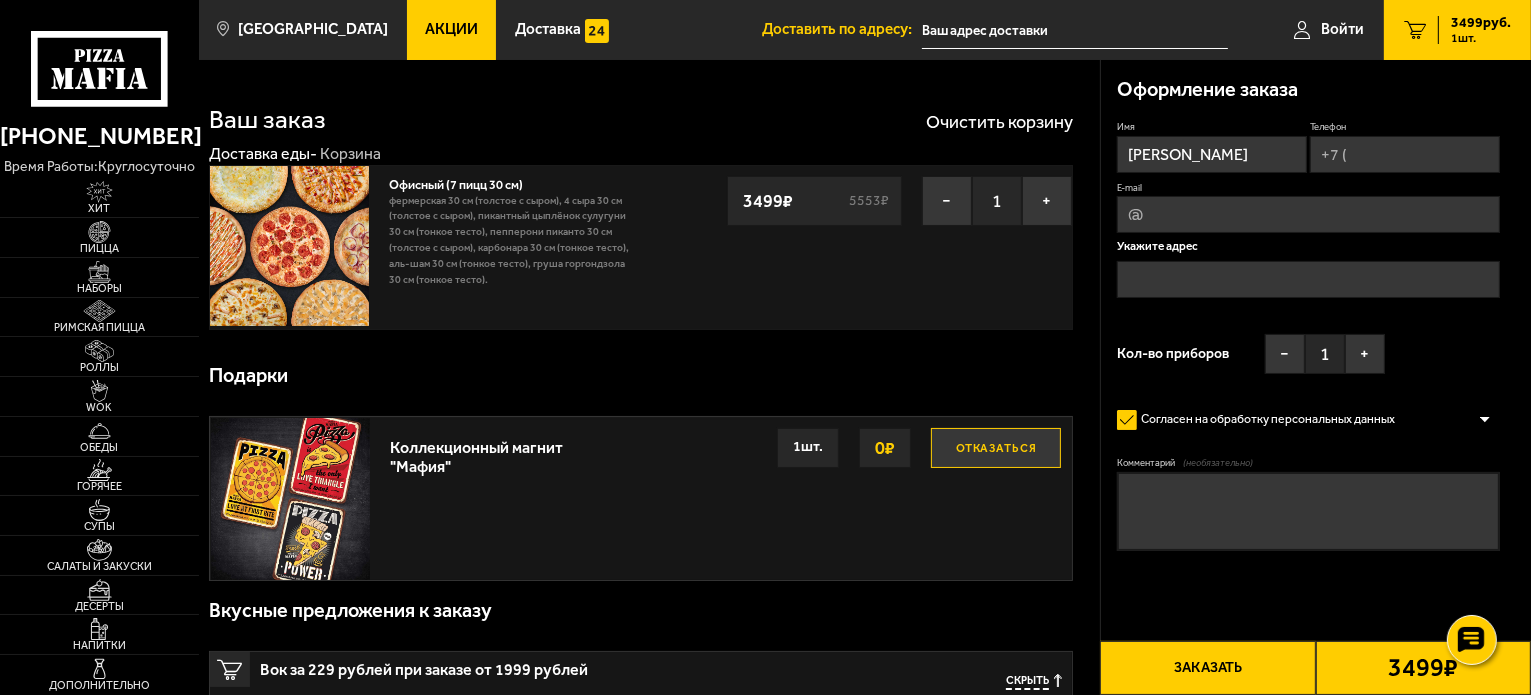 click on "Телефон" at bounding box center [1405, 154] 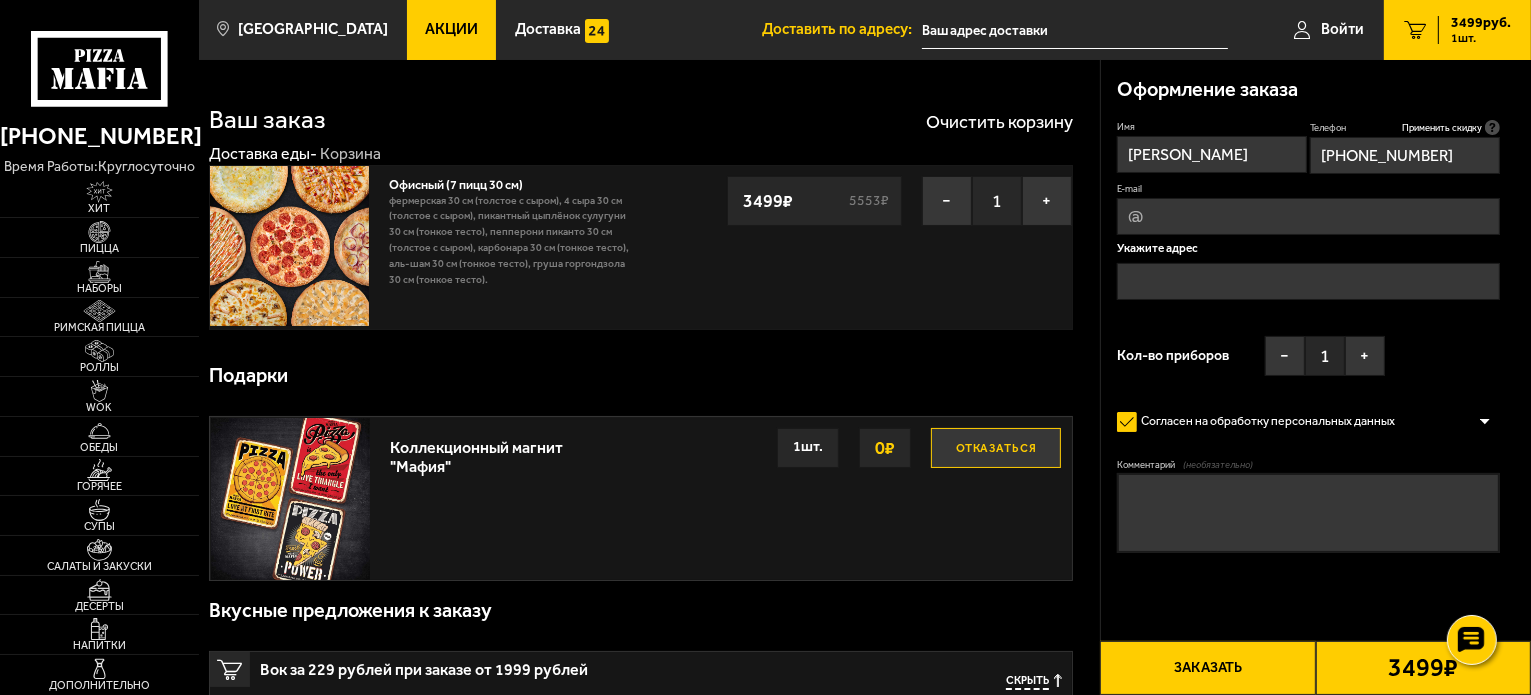 click on "E-mail" at bounding box center (1308, 216) 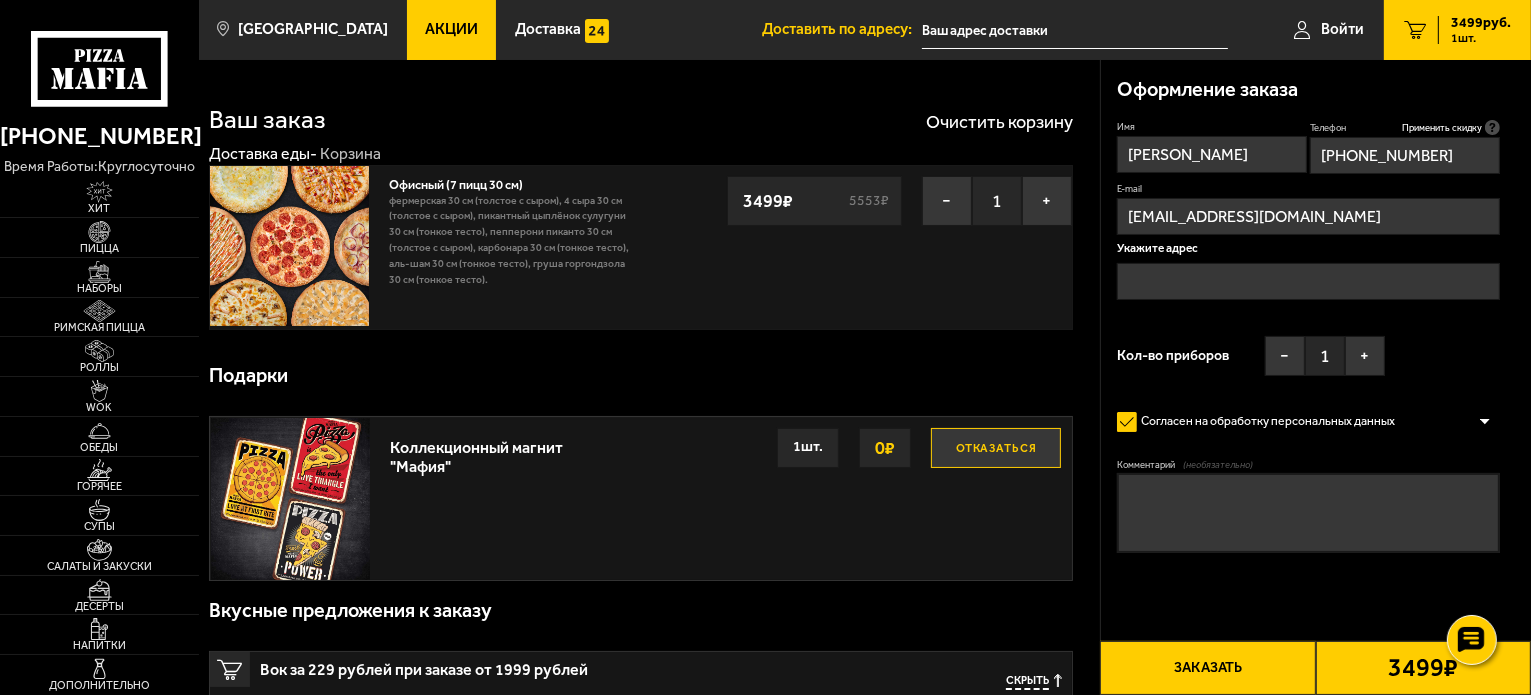 click at bounding box center [1308, 281] 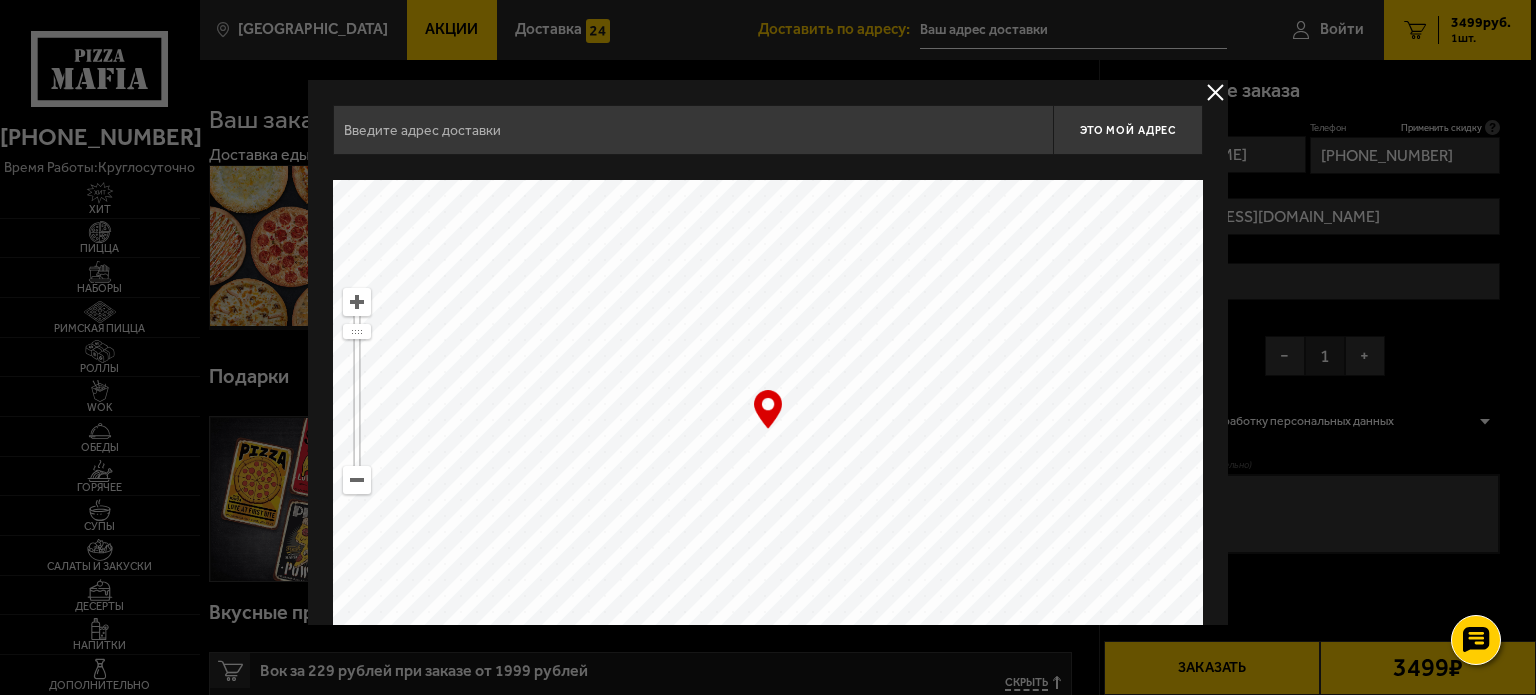 click at bounding box center [693, 130] 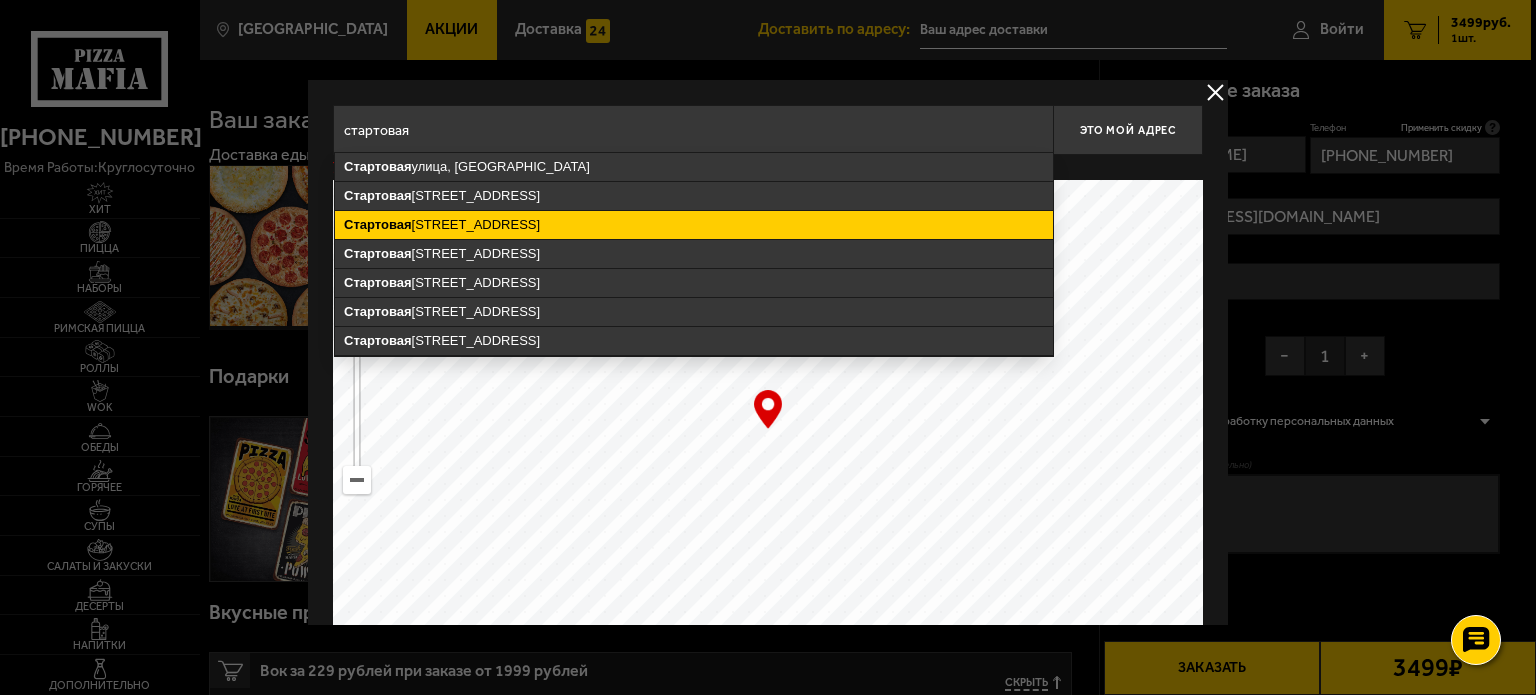 click on "[STREET_ADDRESS]" at bounding box center [694, 225] 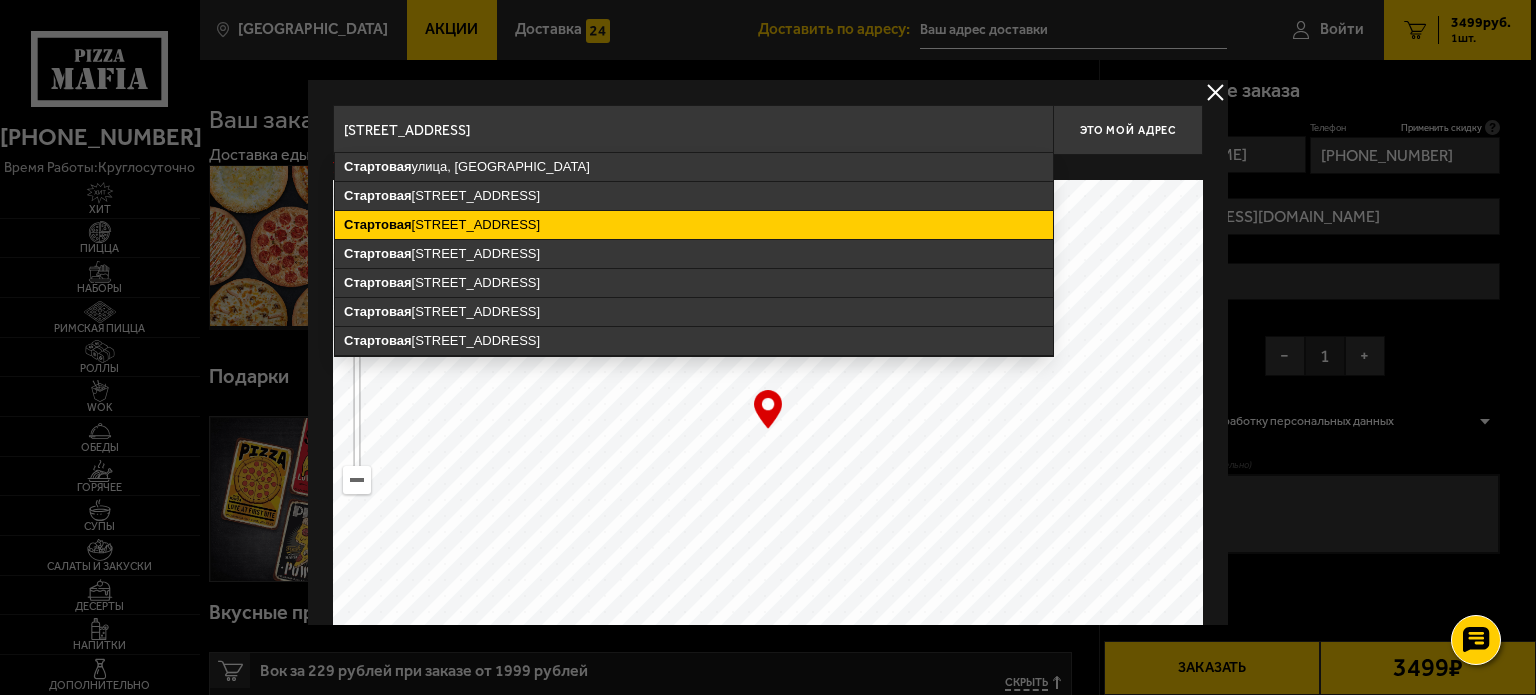 type on "[STREET_ADDRESS]" 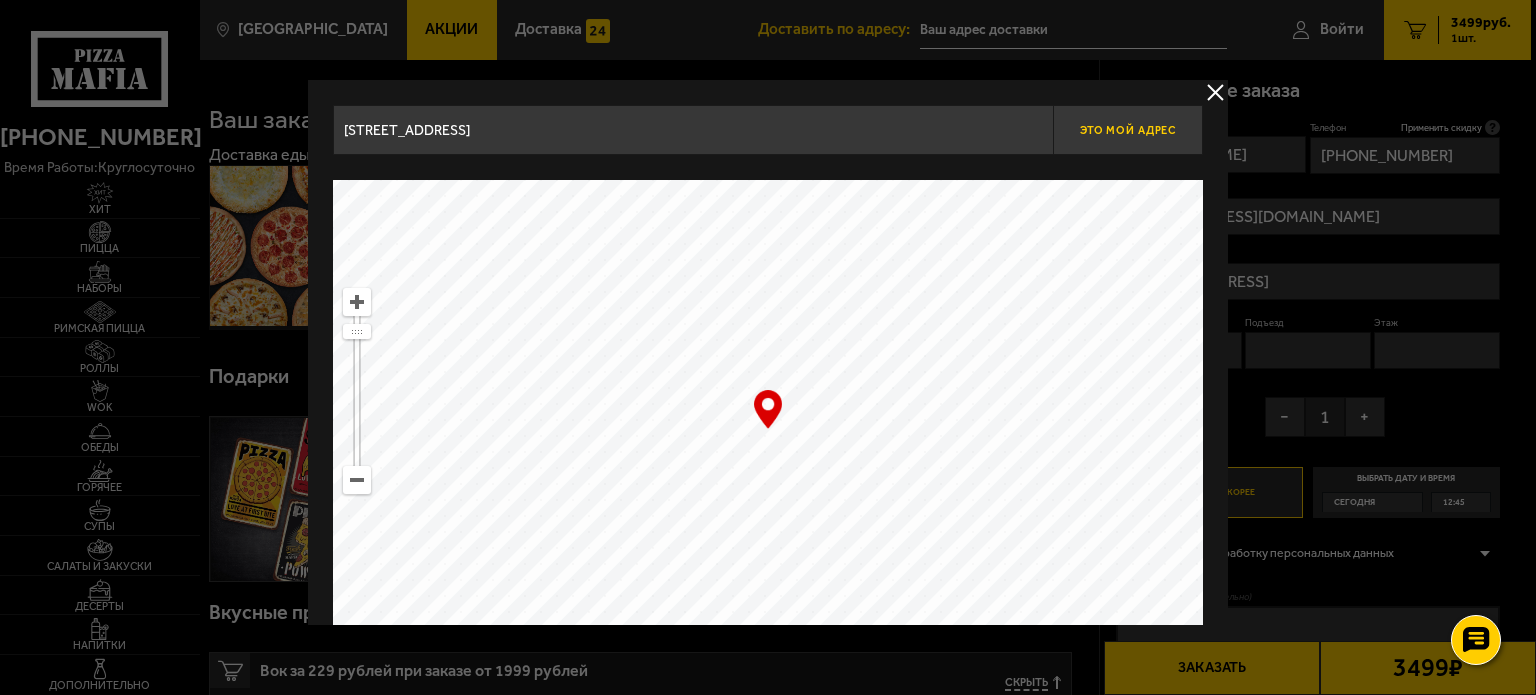 click on "Это мой адрес" at bounding box center [1128, 130] 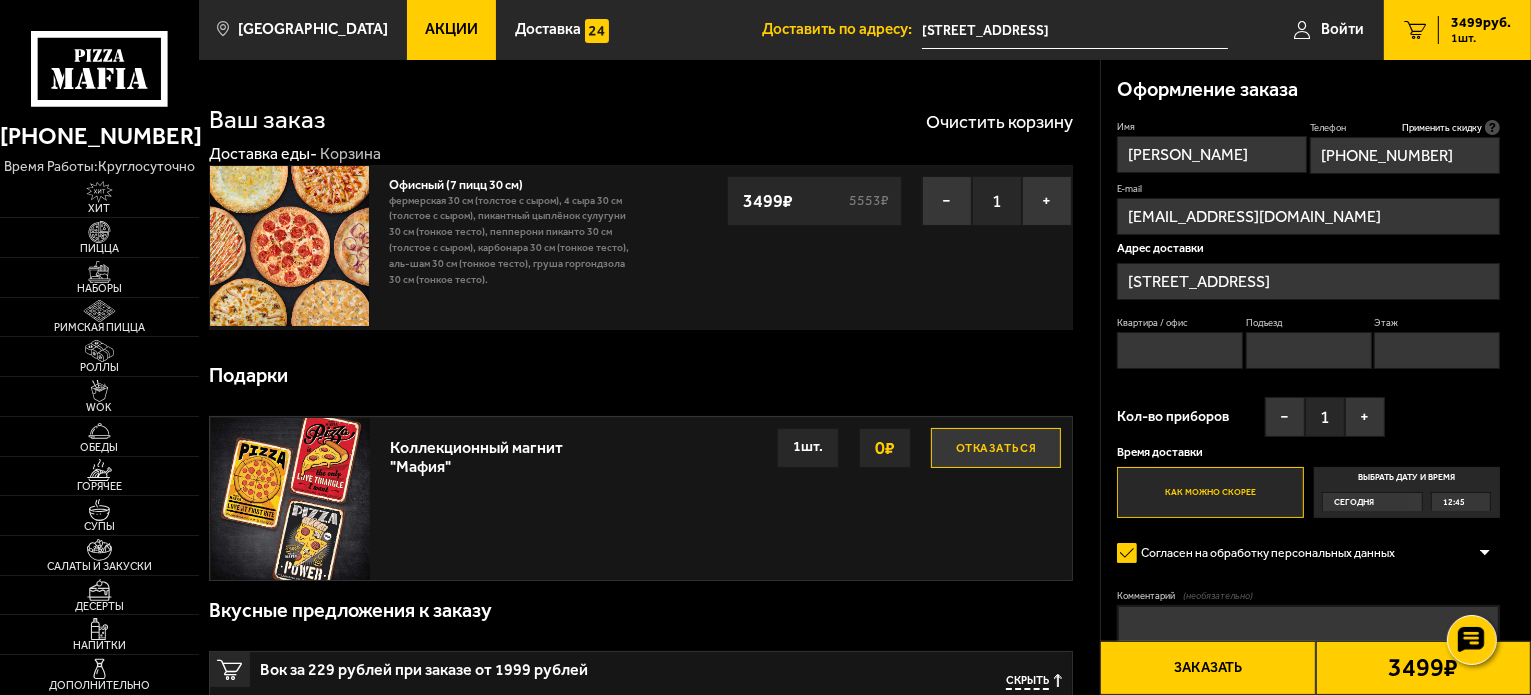 click on "Квартира / офис" at bounding box center [1180, 350] 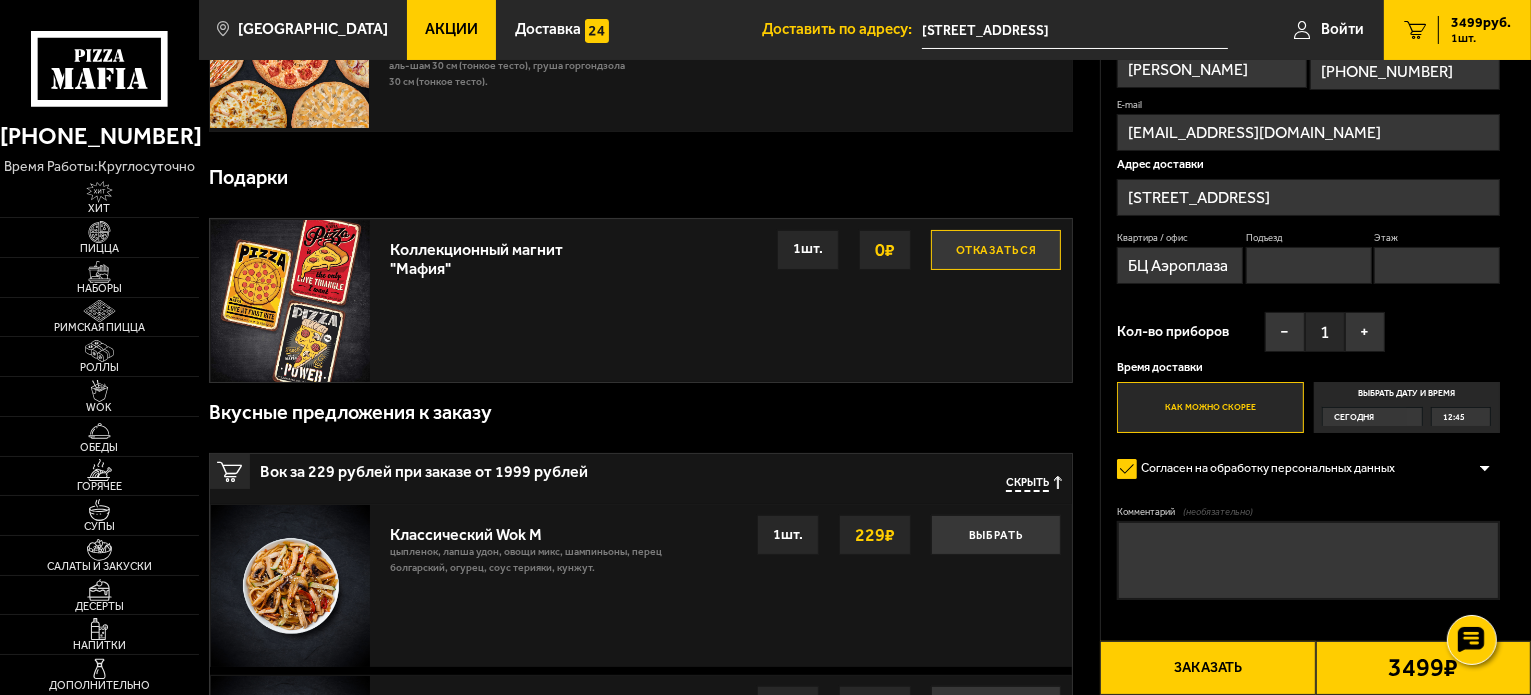 scroll, scrollTop: 200, scrollLeft: 0, axis: vertical 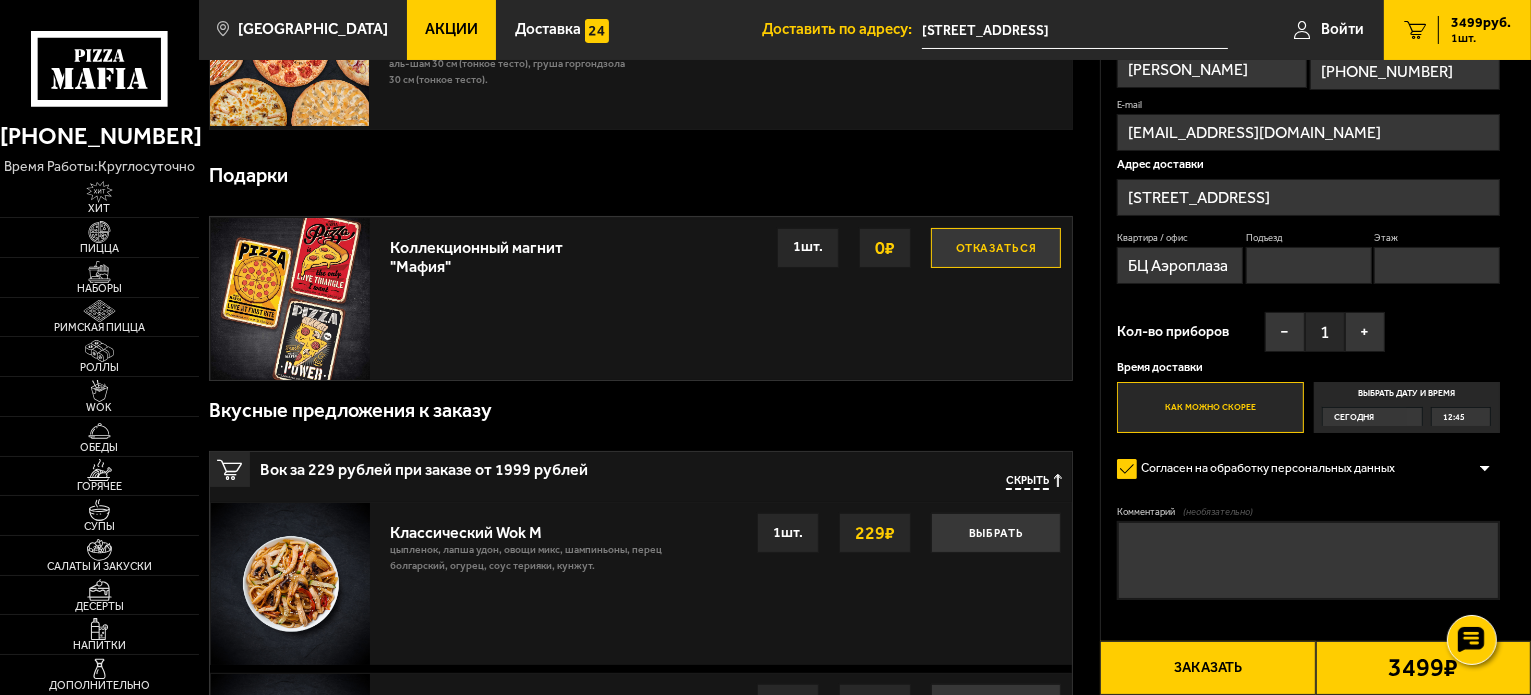 type on "БЦ Аэроплаза" 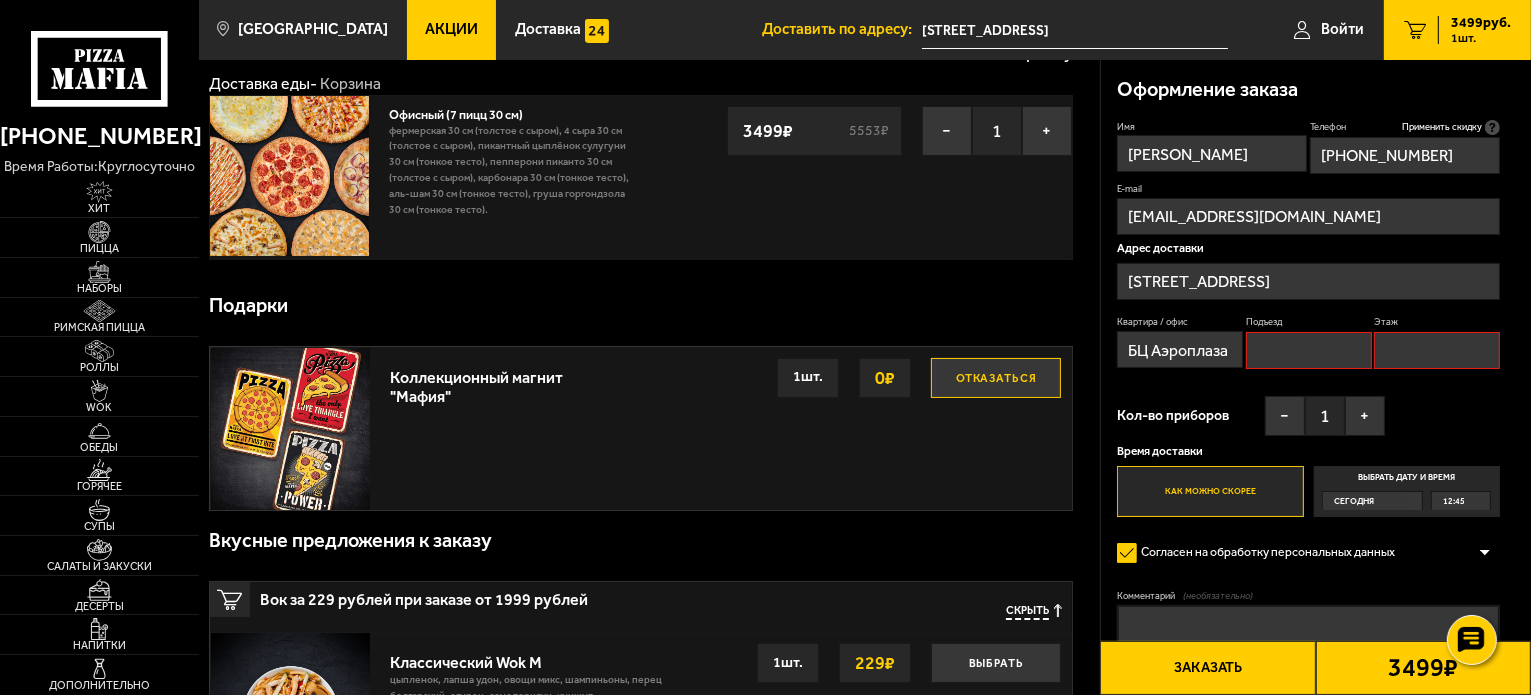 scroll, scrollTop: 0, scrollLeft: 0, axis: both 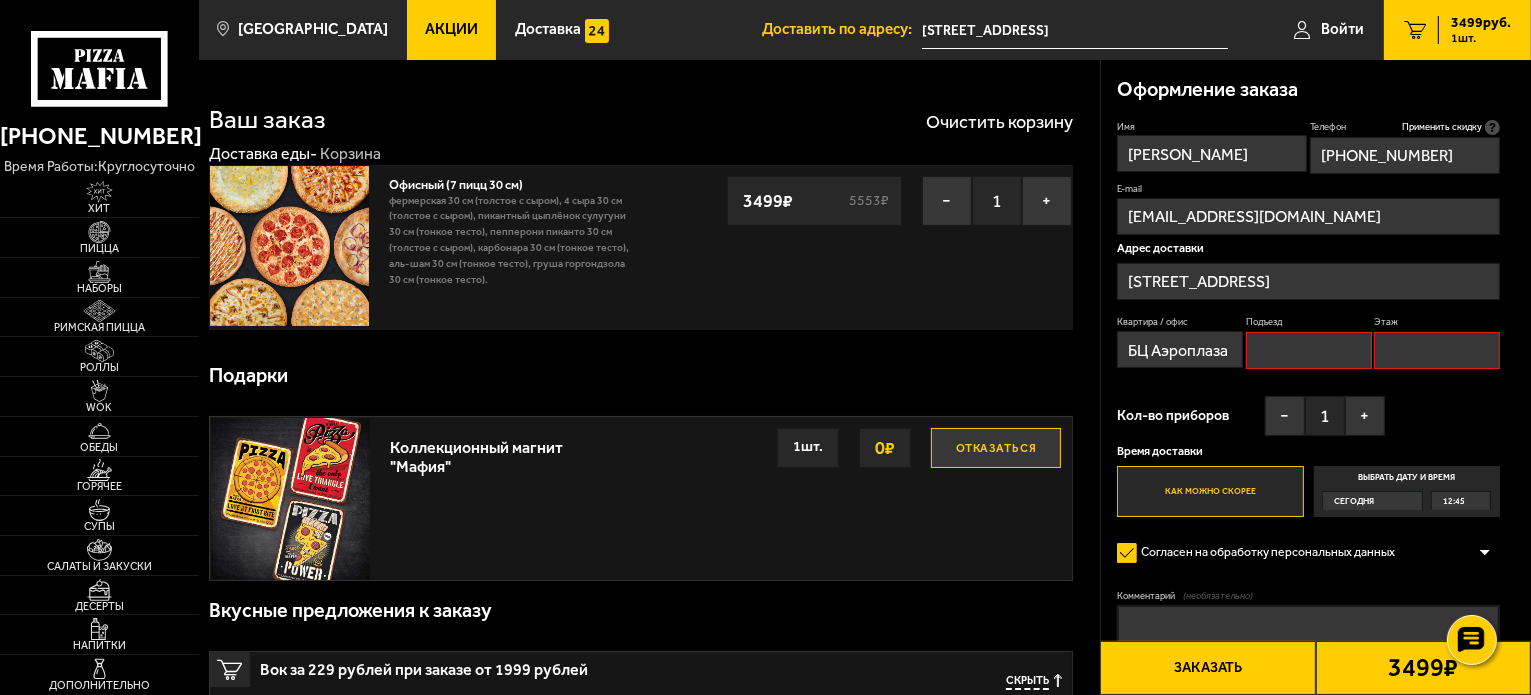 click on "Подъезд" at bounding box center [1309, 350] 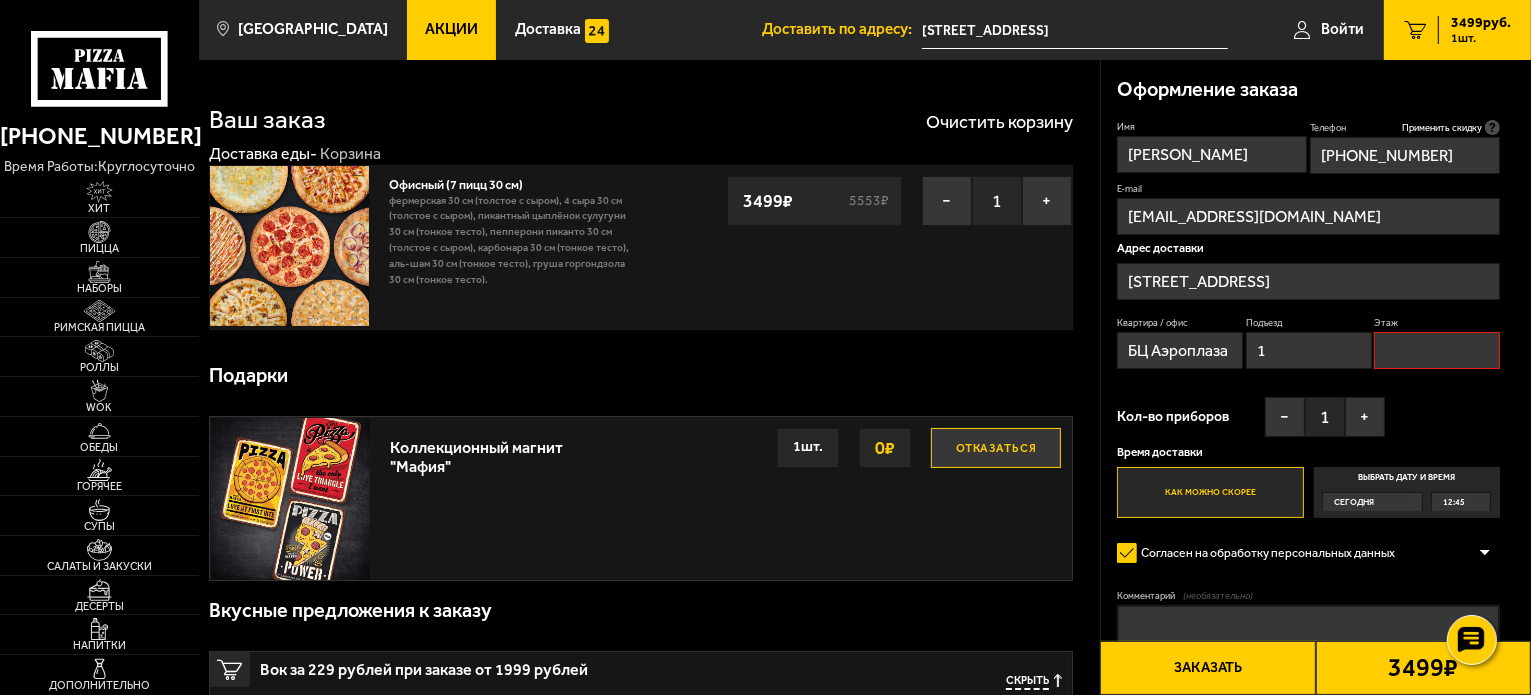 type on "1" 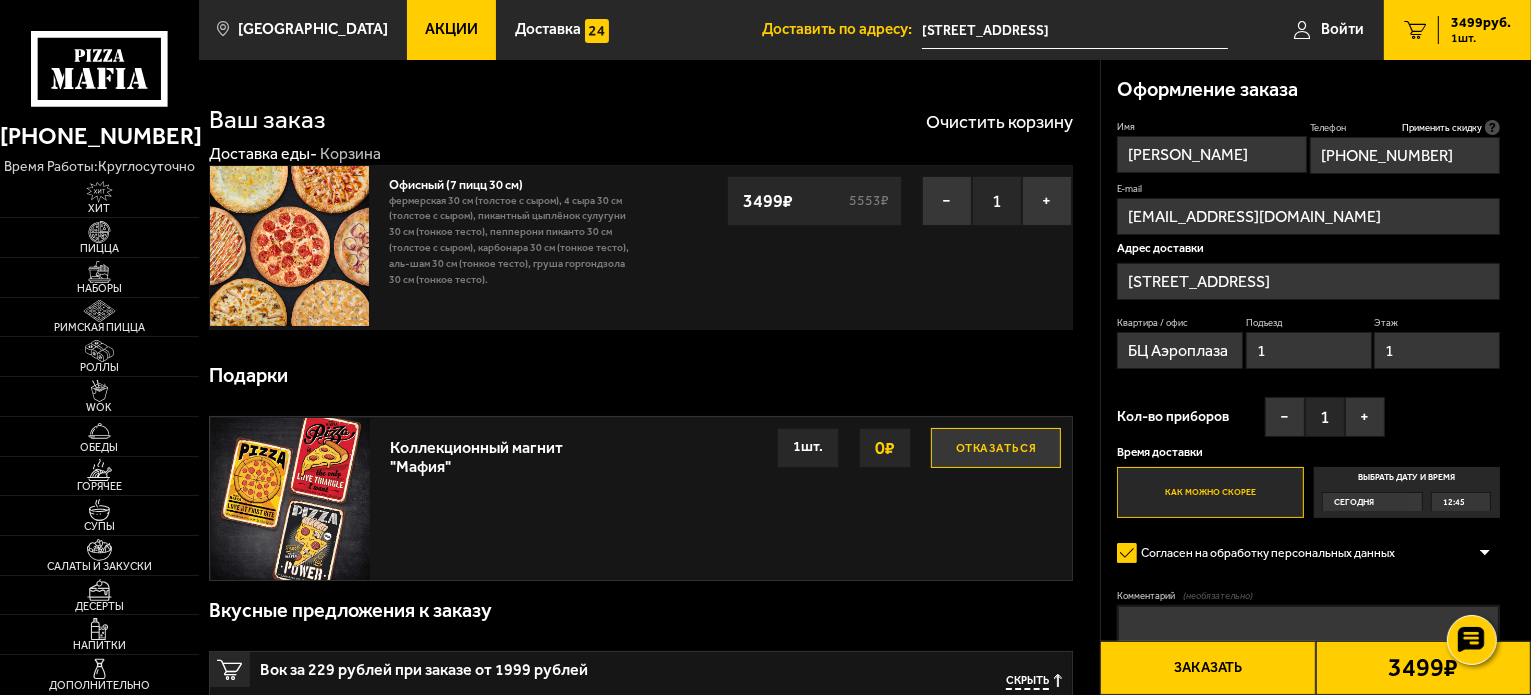 type on "1" 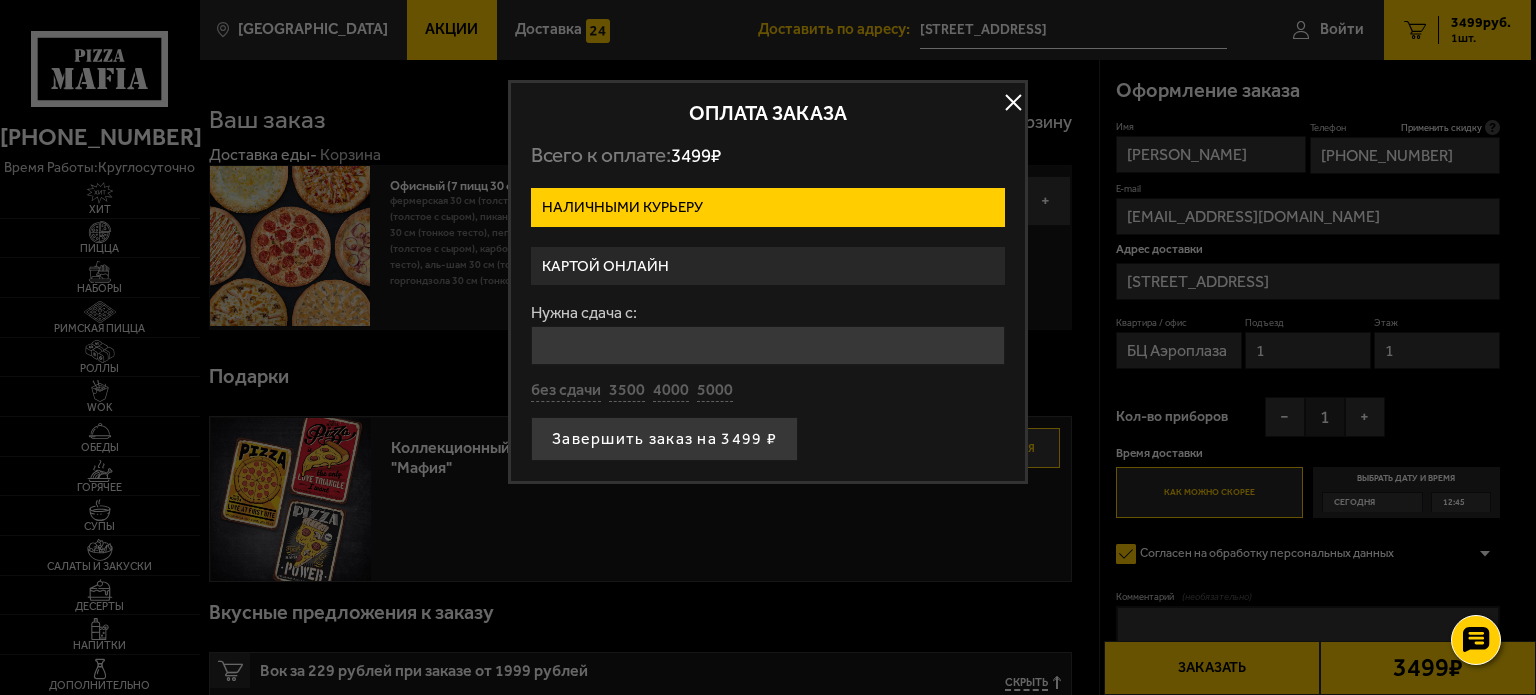 click on "Наличными курьеру" at bounding box center (768, 207) 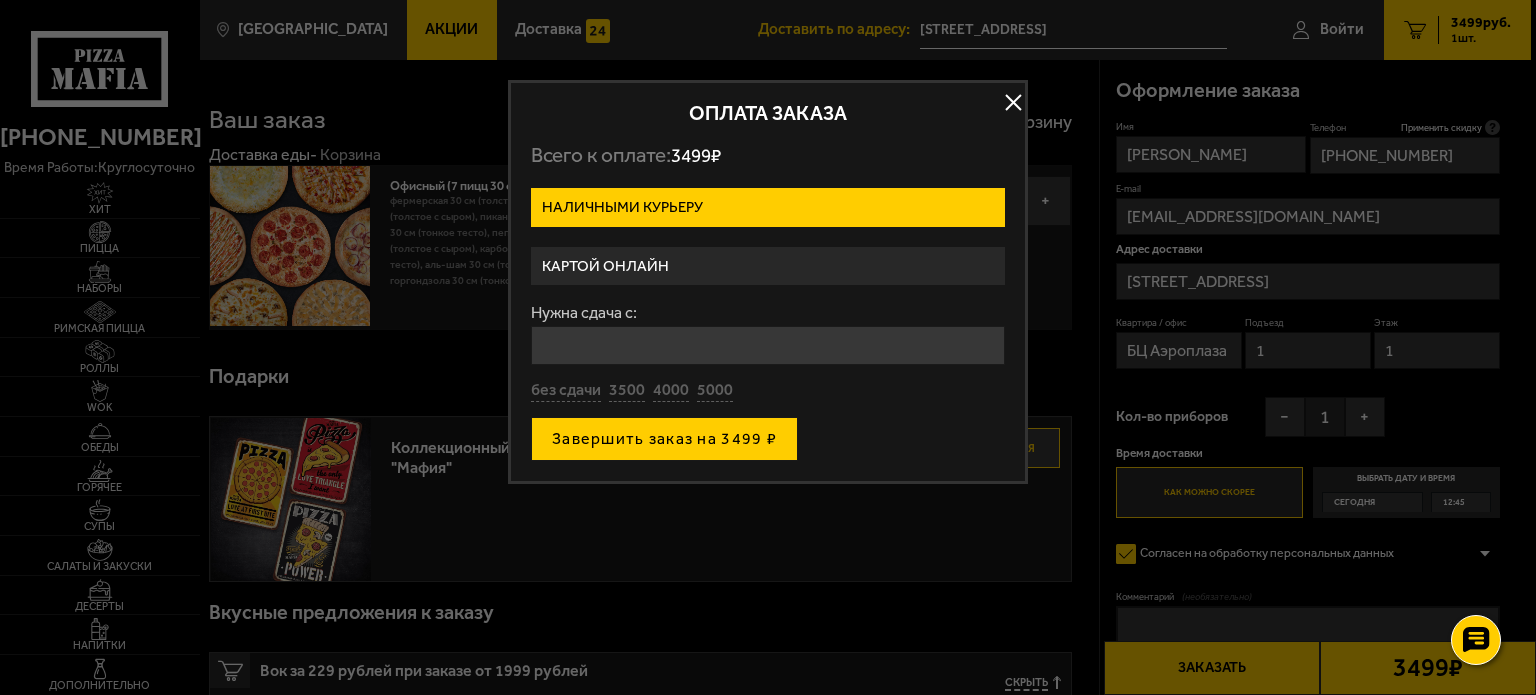 click on "Завершить заказ на 3499 ₽" at bounding box center (664, 439) 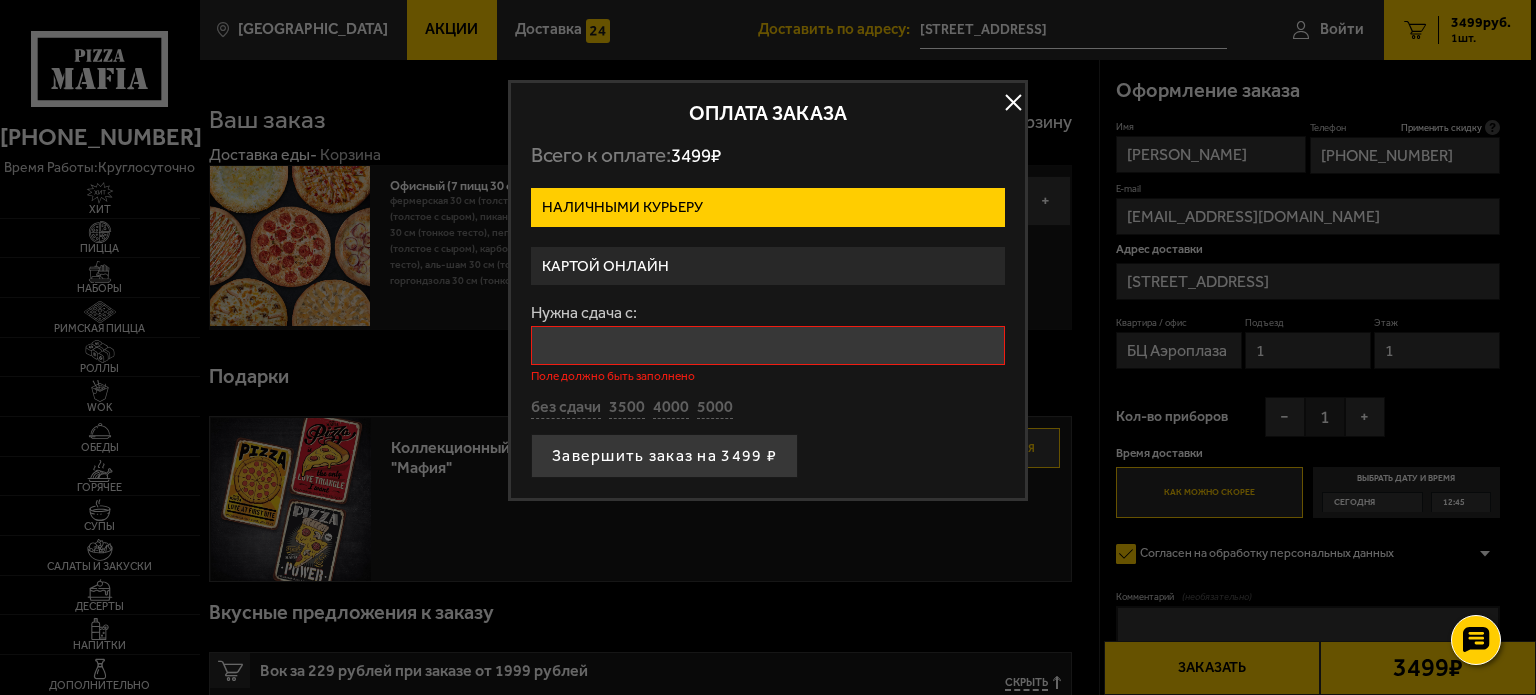 click on "Нужна сдача с:" at bounding box center (768, 345) 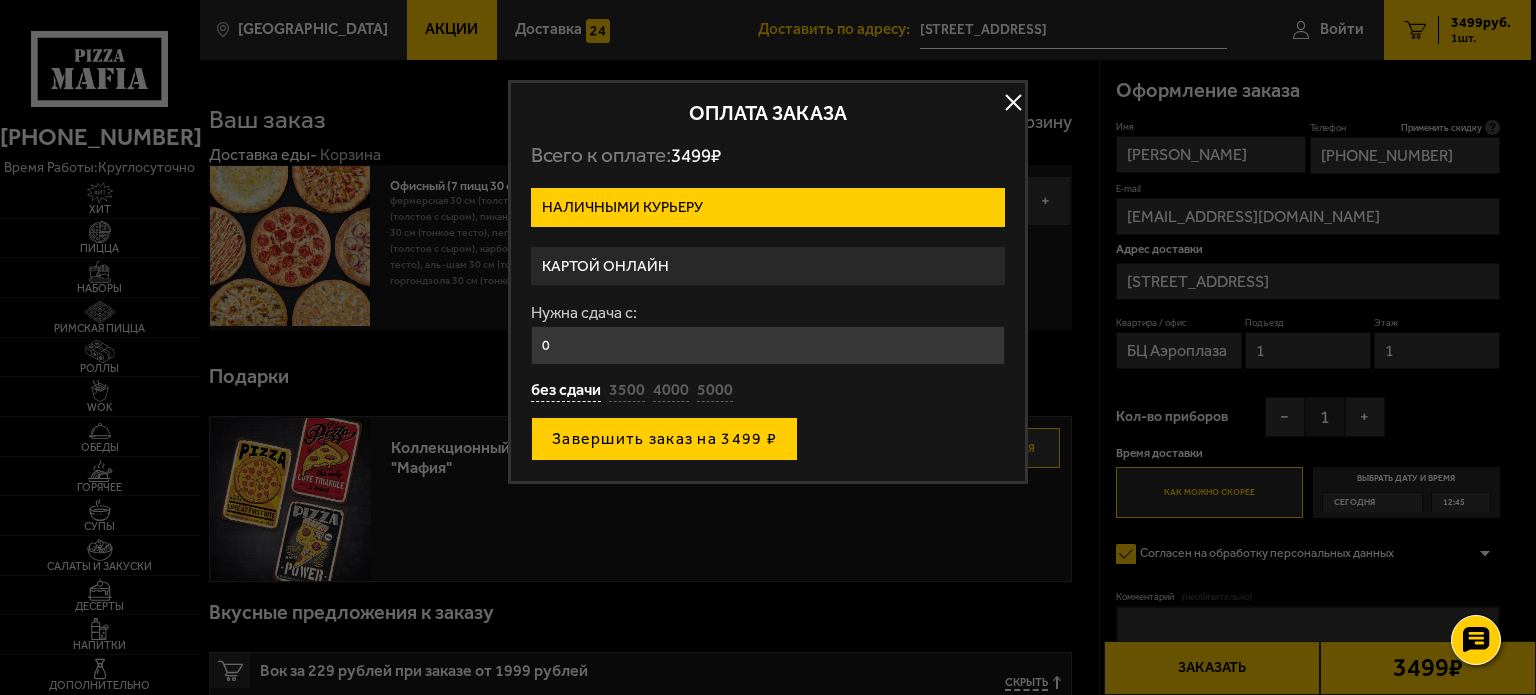 type on "0" 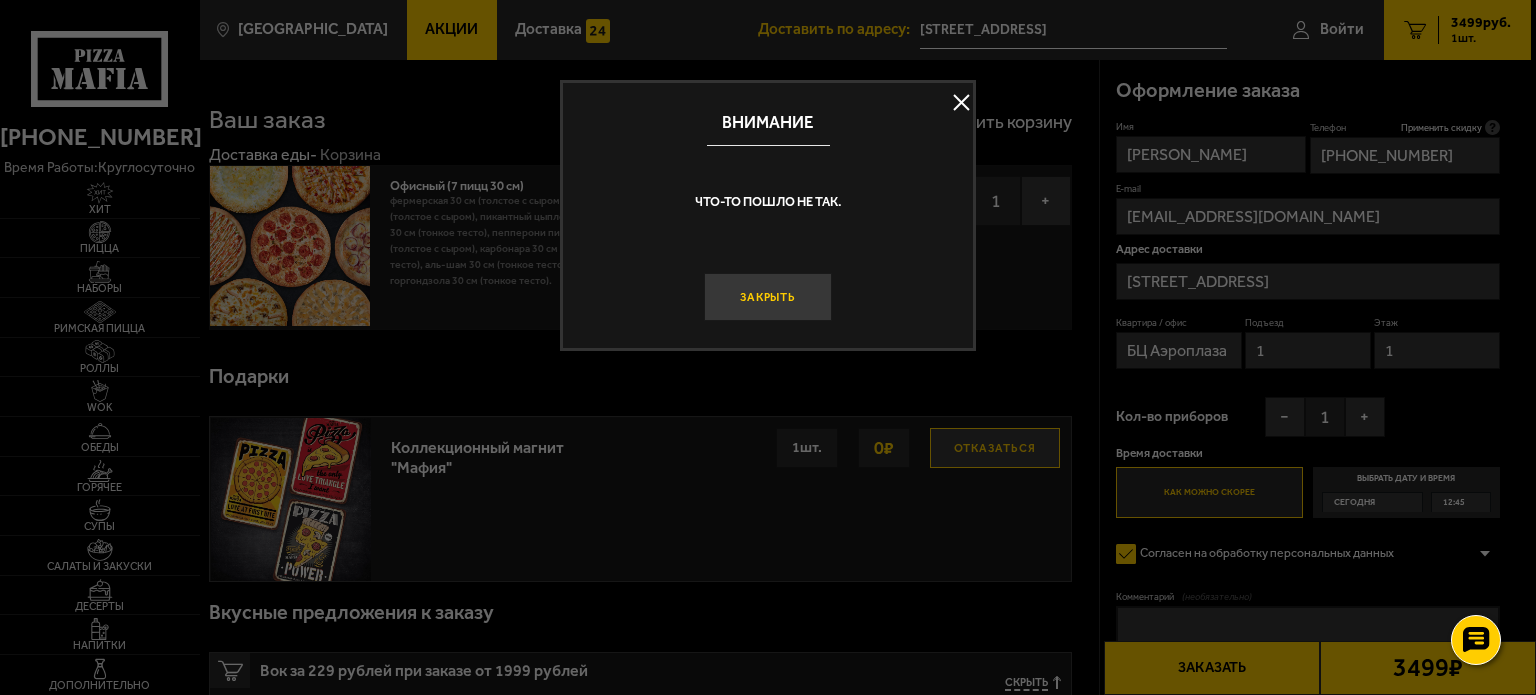click on "Закрыть" at bounding box center (768, 297) 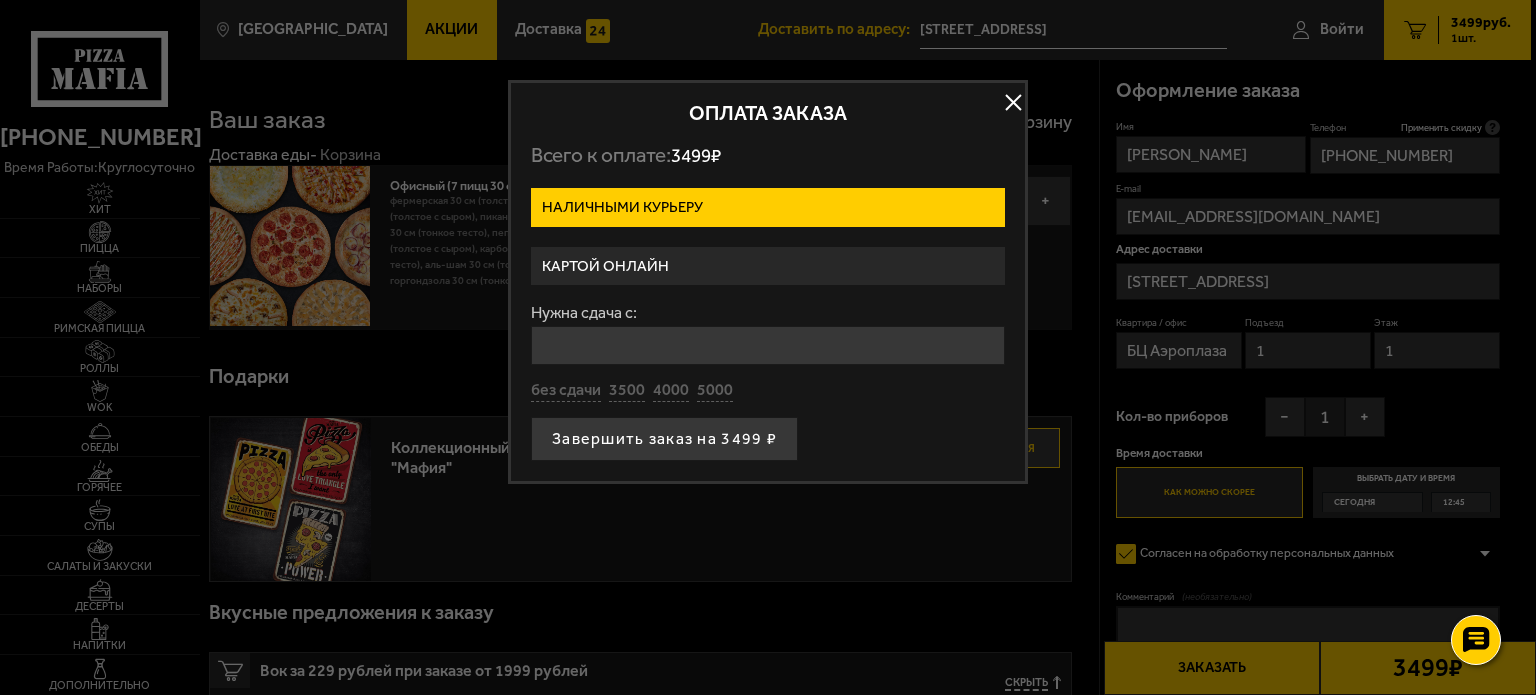 click on "Нужна сдача с:" at bounding box center [768, 345] 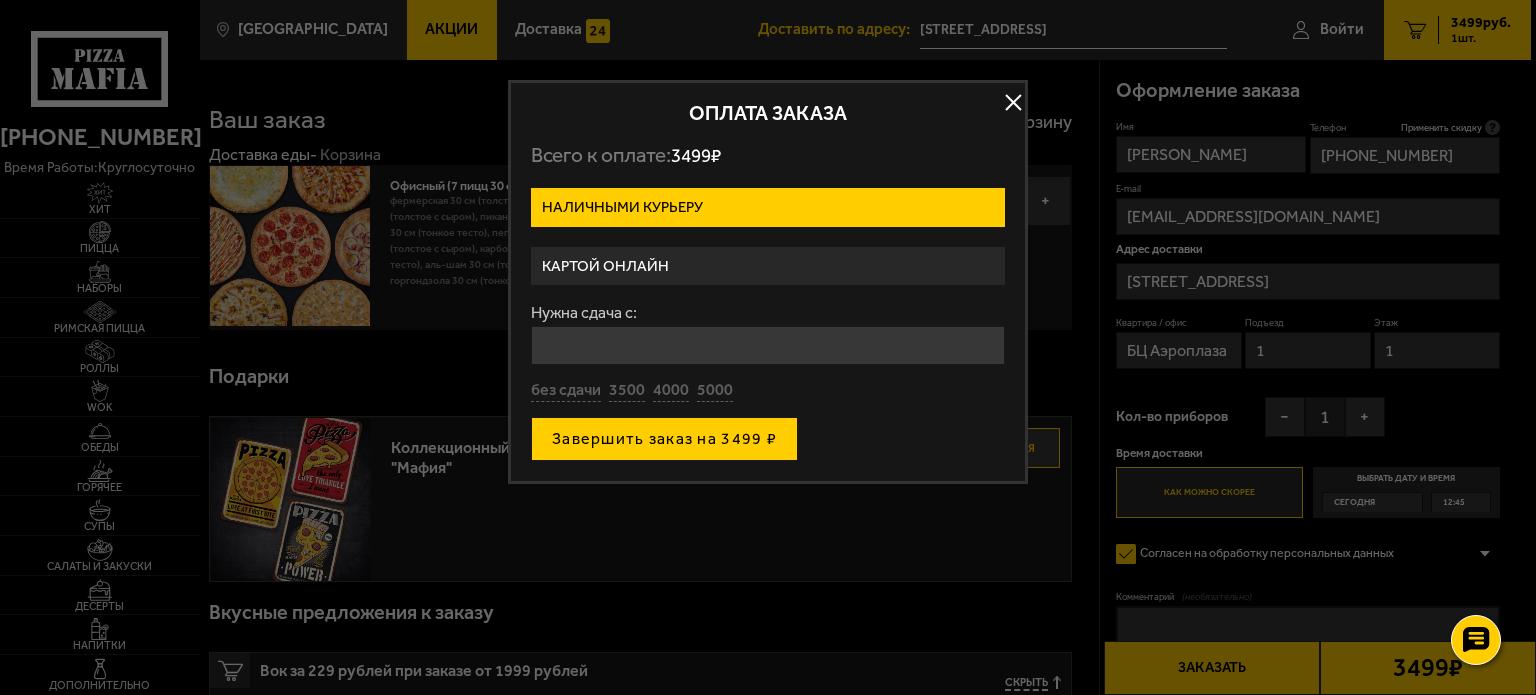 click on "Завершить заказ на 3499 ₽" at bounding box center (664, 439) 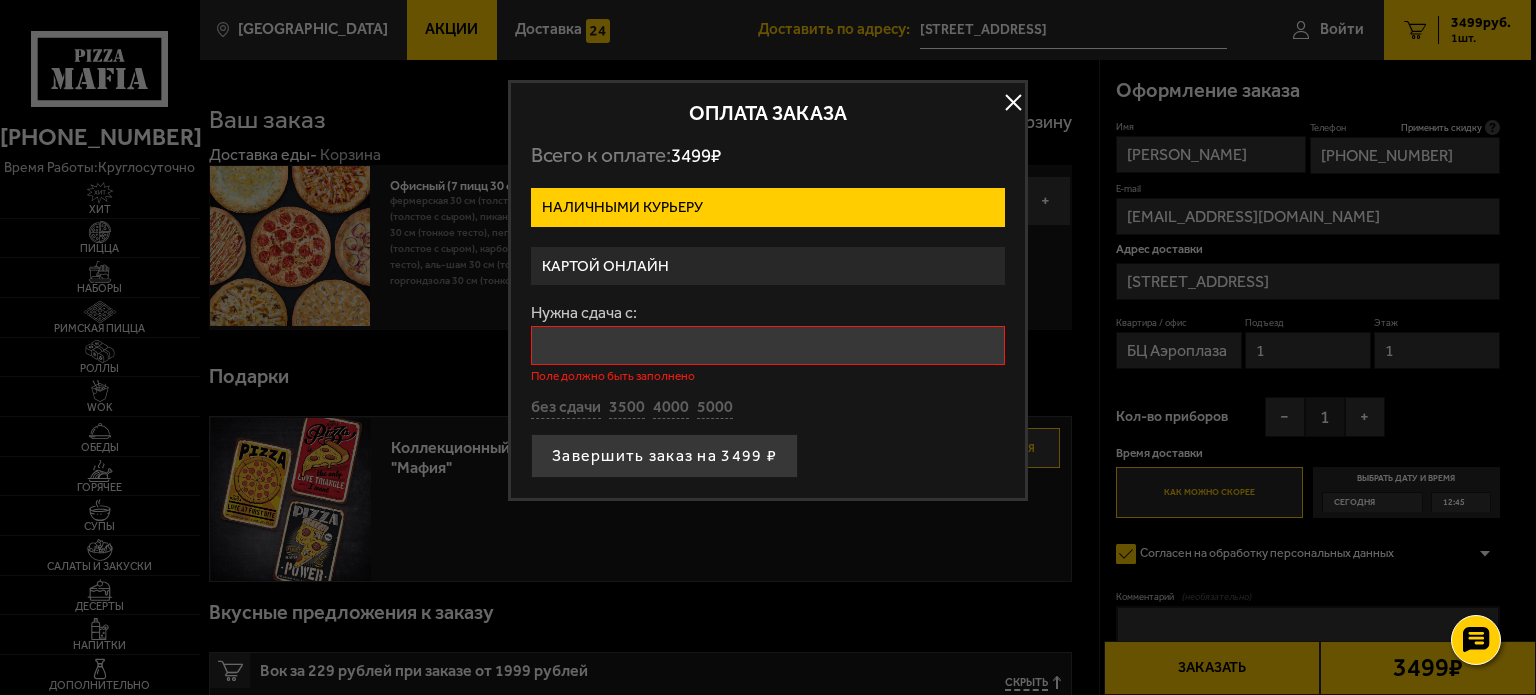 click on "Нужна сдача с:" at bounding box center (768, 345) 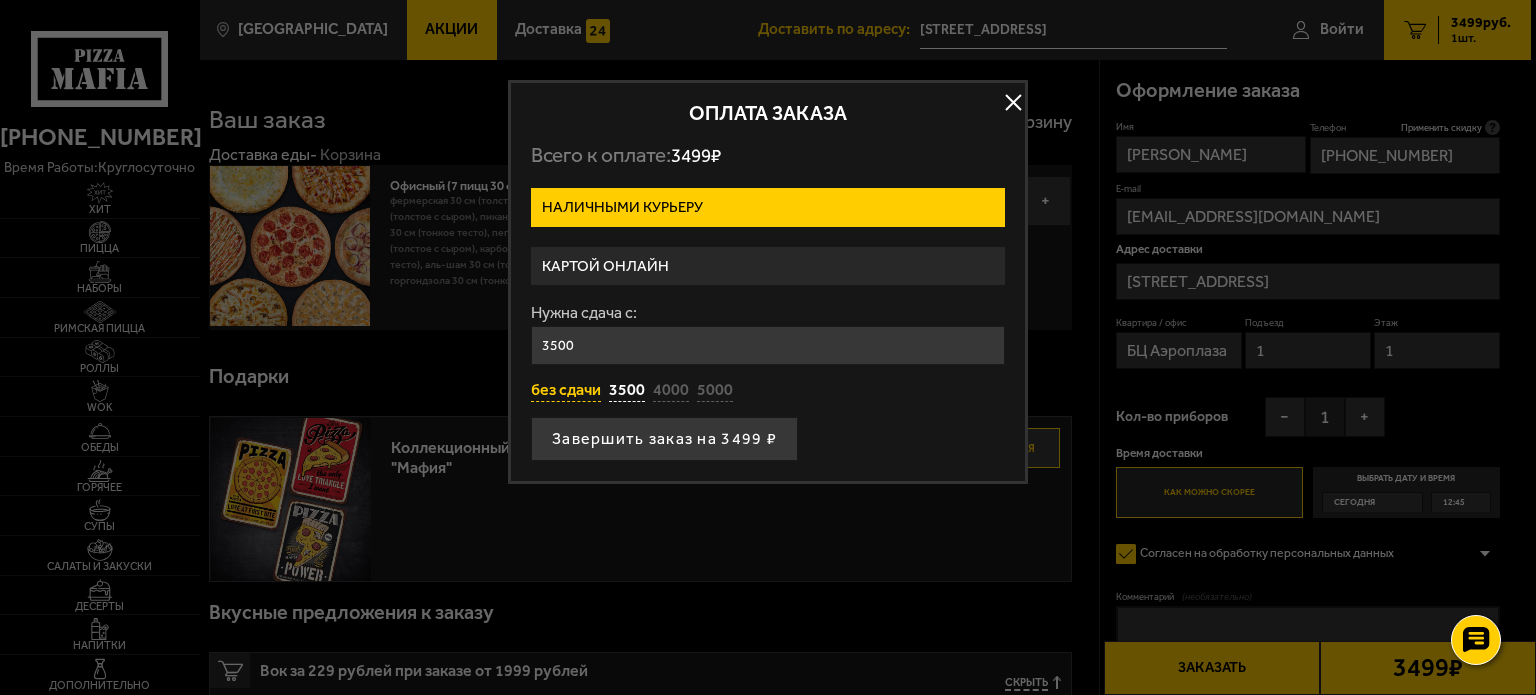 click on "без сдачи" at bounding box center [566, 391] 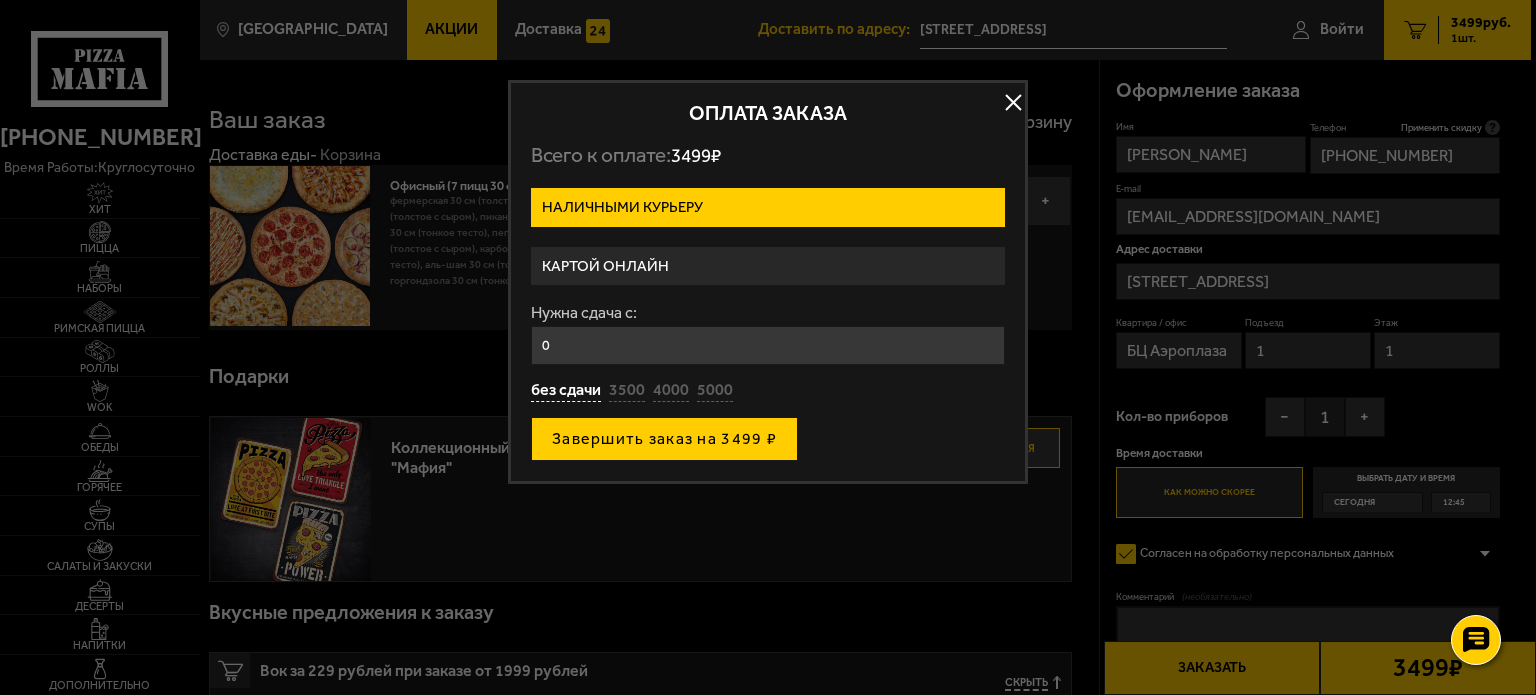 click on "Завершить заказ на 3499 ₽" at bounding box center [664, 439] 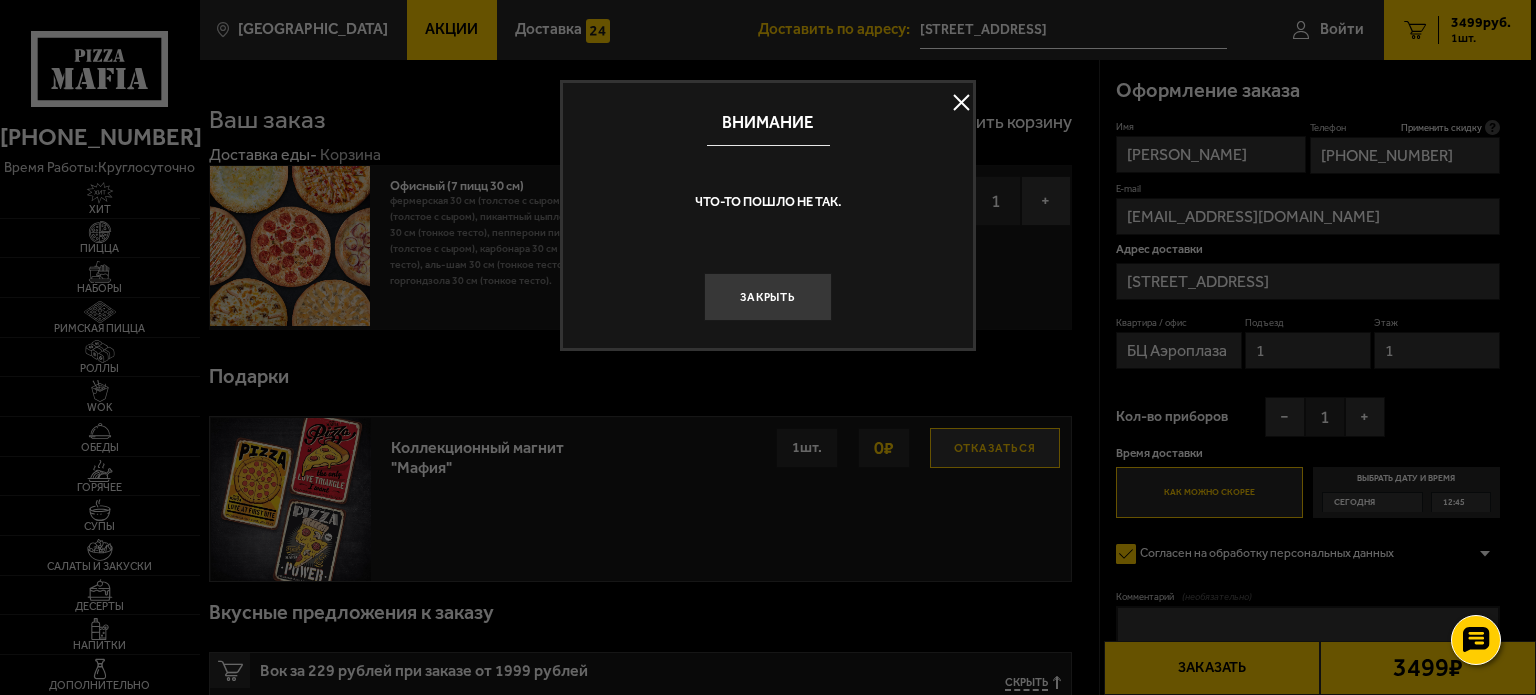 click on "Внимание   Что-то пошло не так. Закрыть" at bounding box center (768, 215) 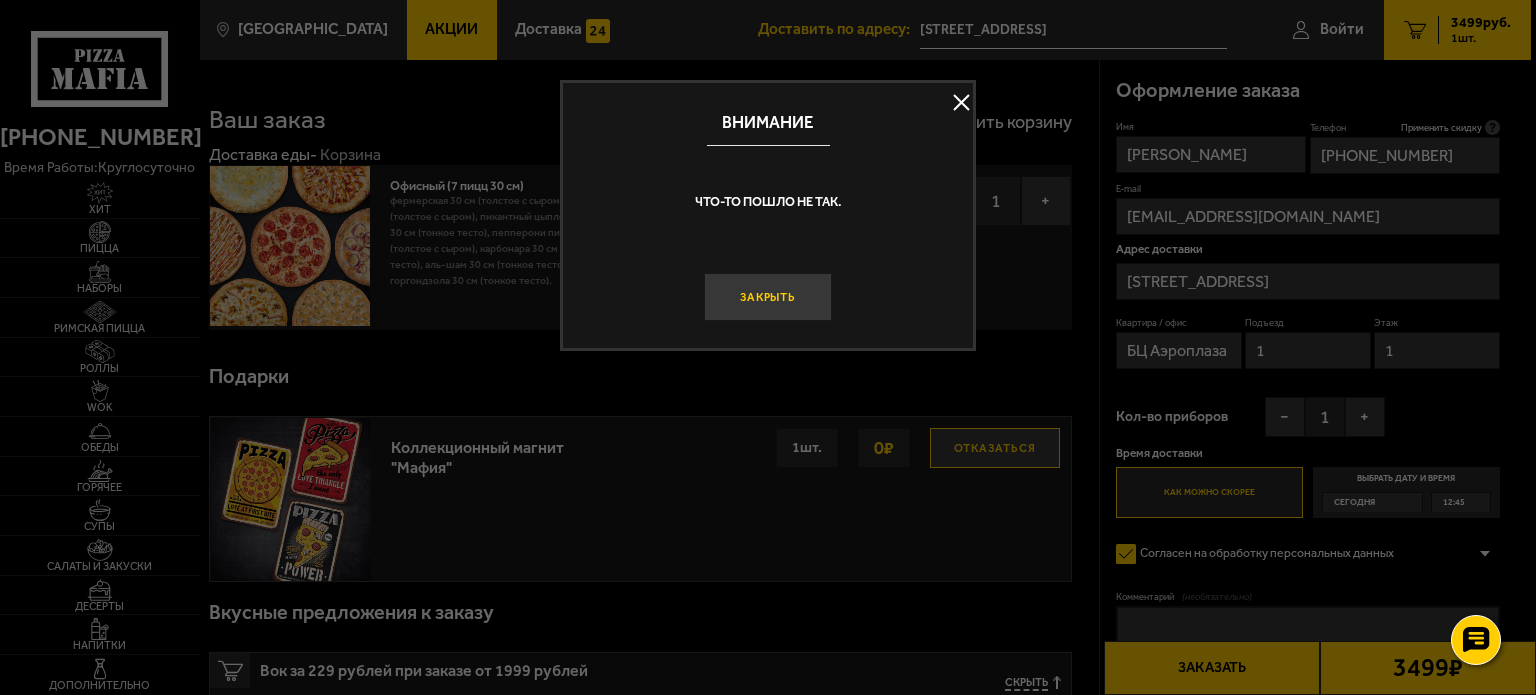 click on "Закрыть" at bounding box center [768, 297] 